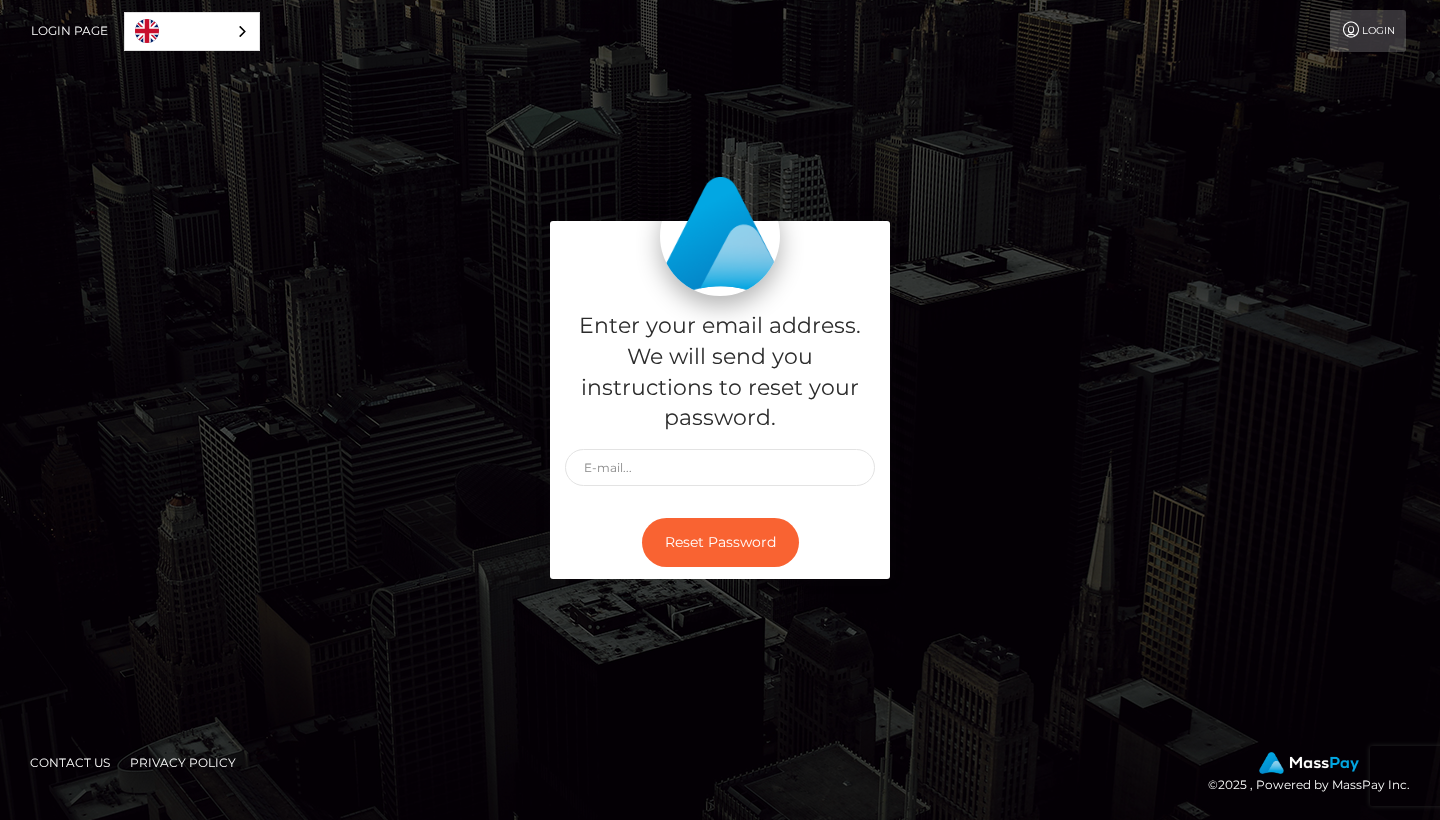 scroll, scrollTop: 0, scrollLeft: 0, axis: both 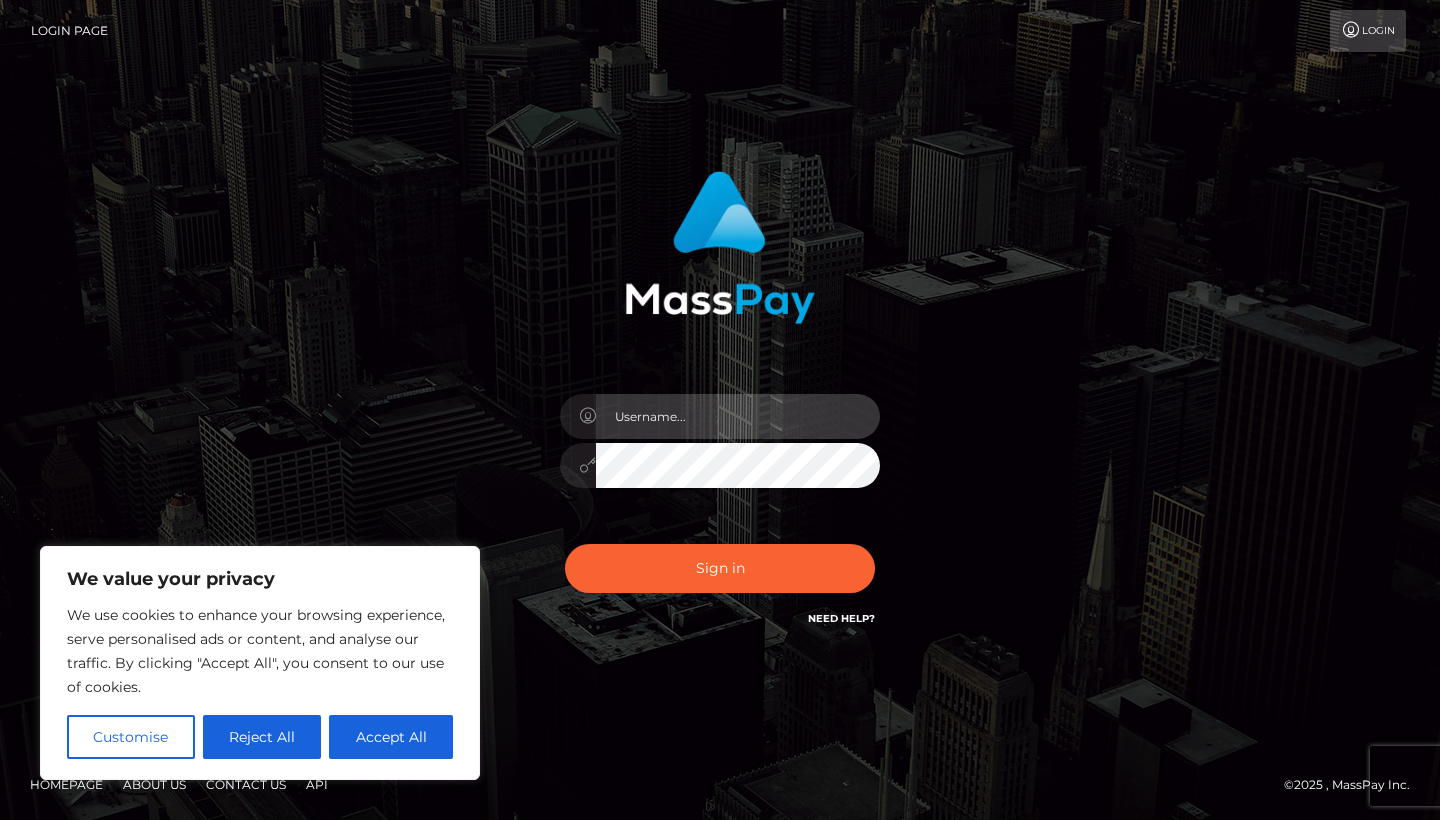 type on "[EMAIL]" 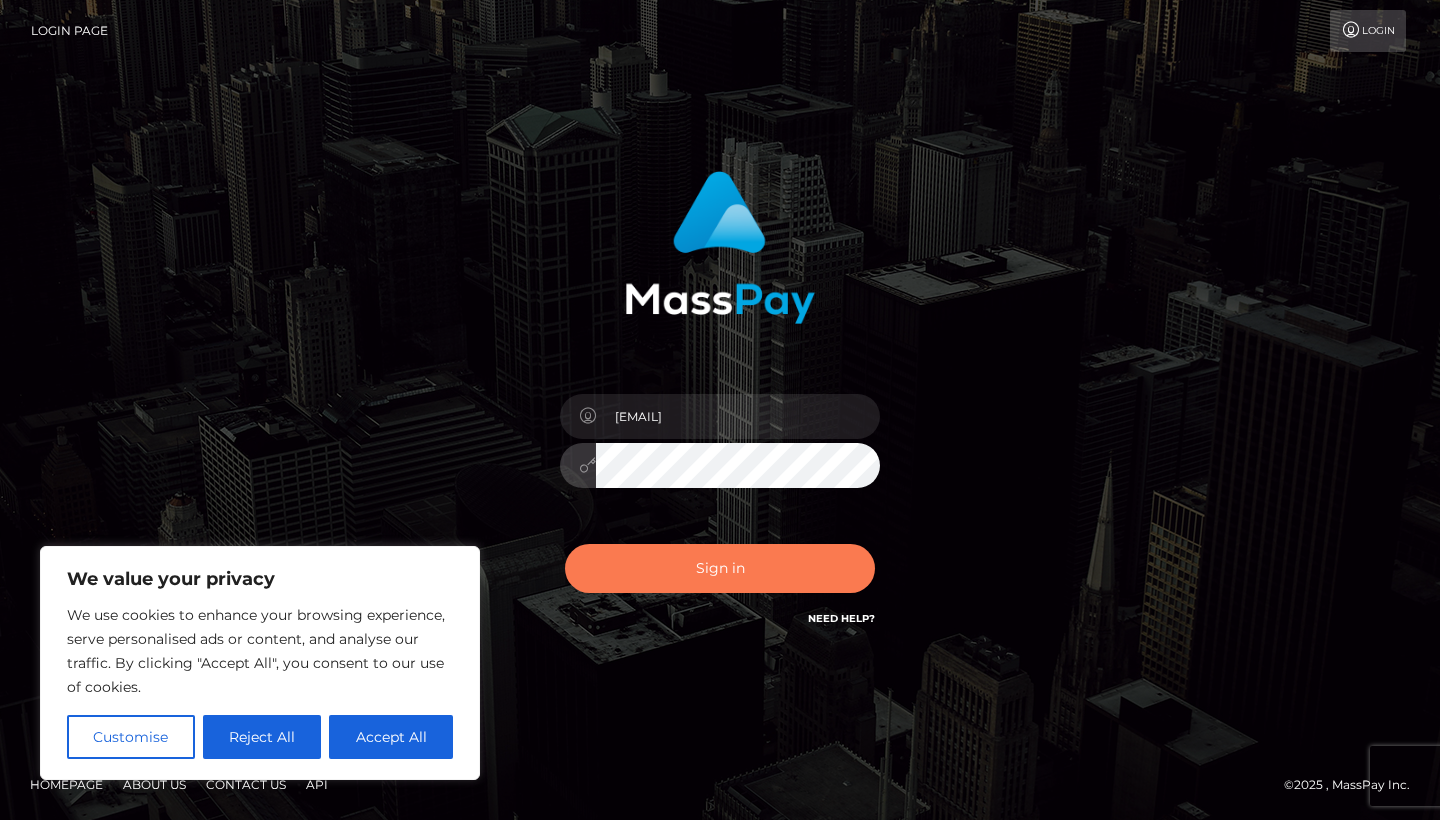 click on "Sign in" at bounding box center (720, 568) 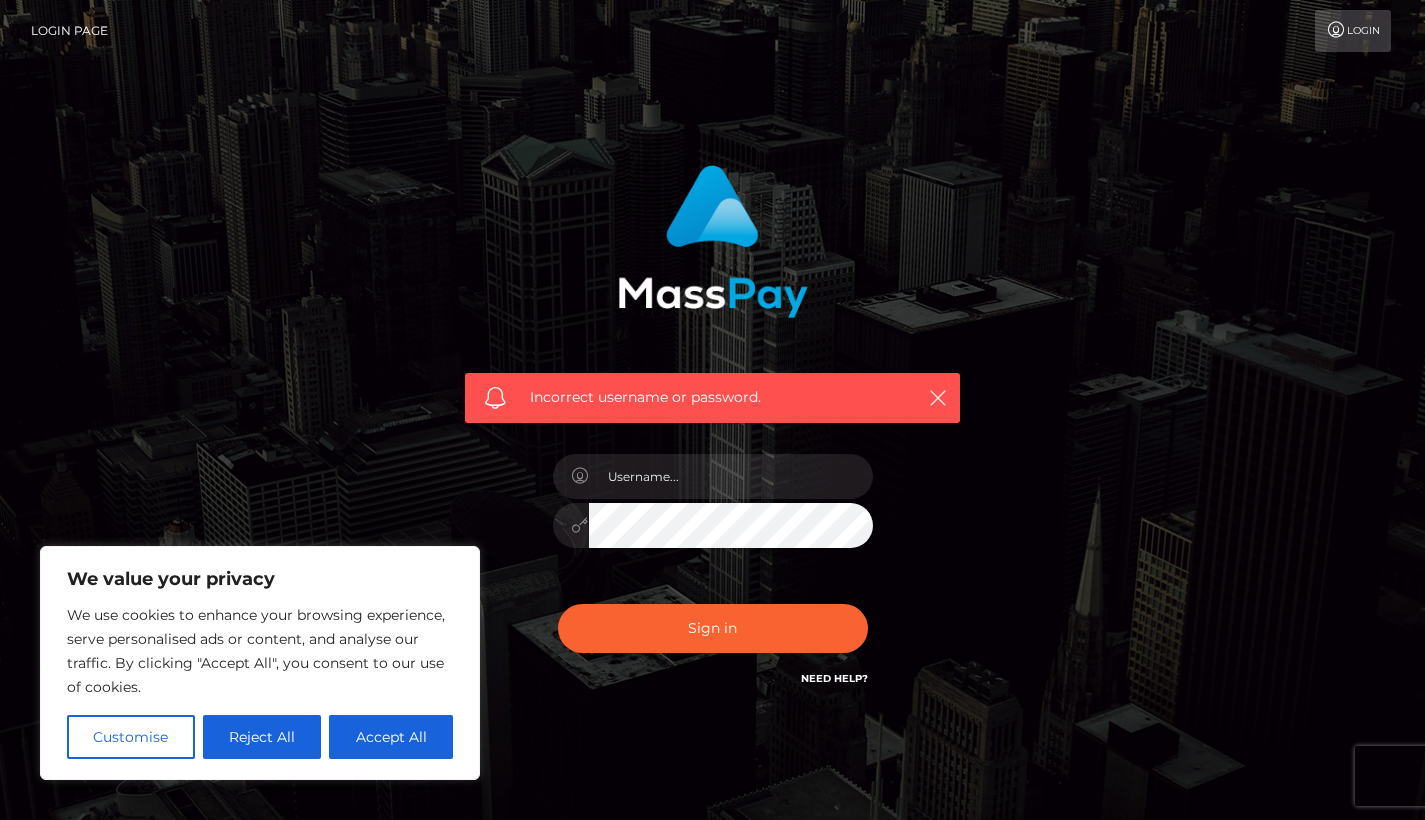 scroll, scrollTop: 0, scrollLeft: 0, axis: both 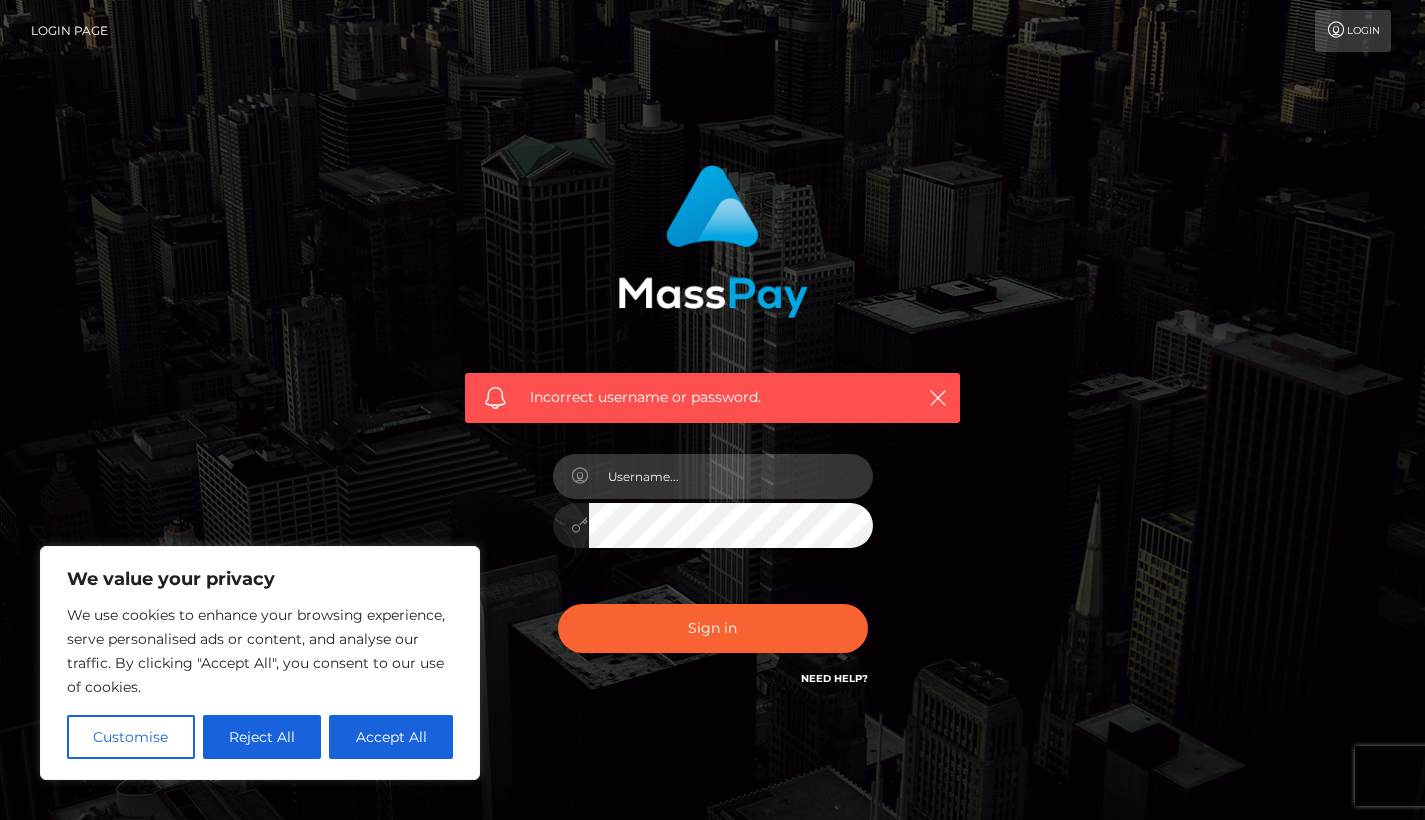 click at bounding box center [731, 476] 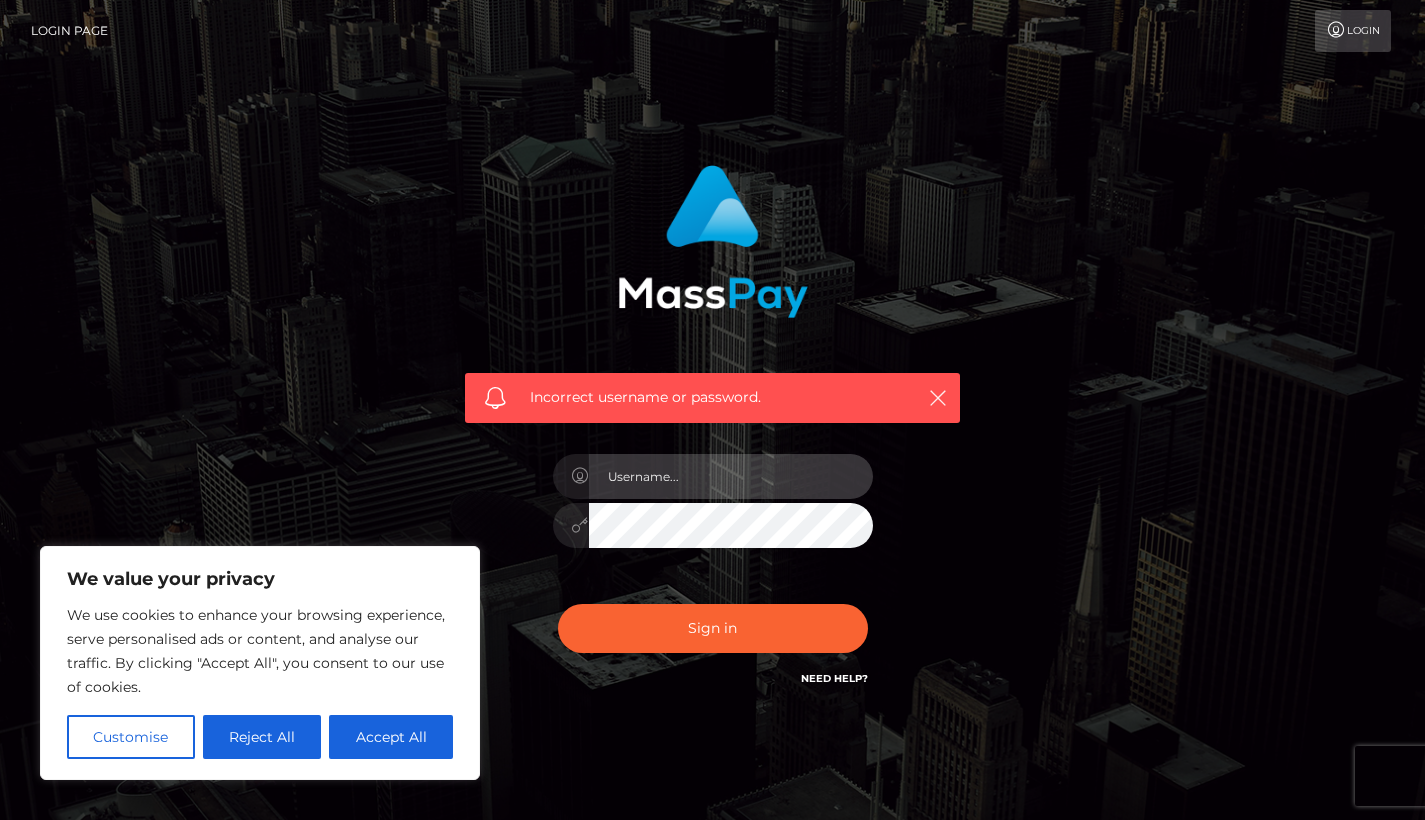 type on "[EMAIL]" 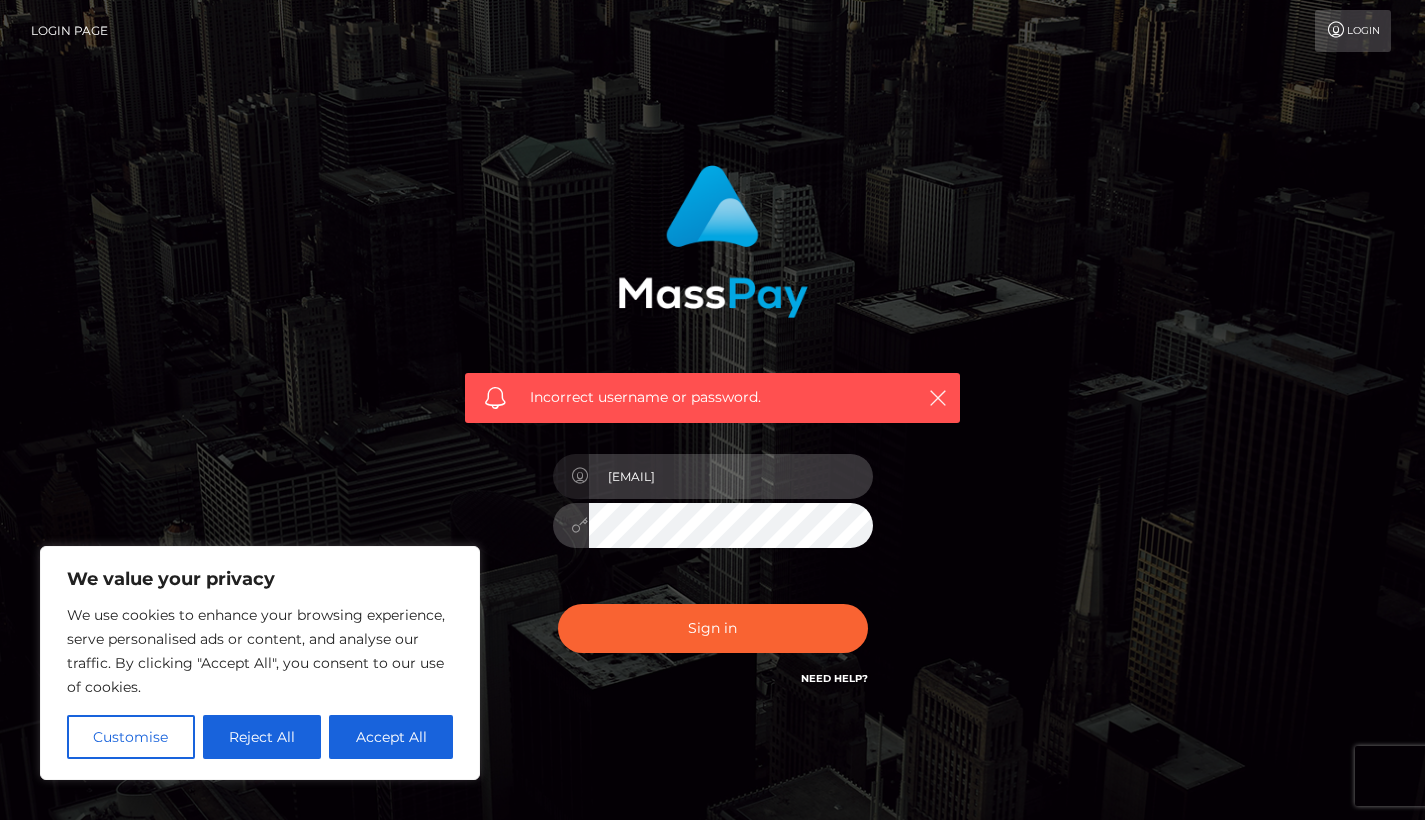 click on "[EMAIL]" at bounding box center (731, 476) 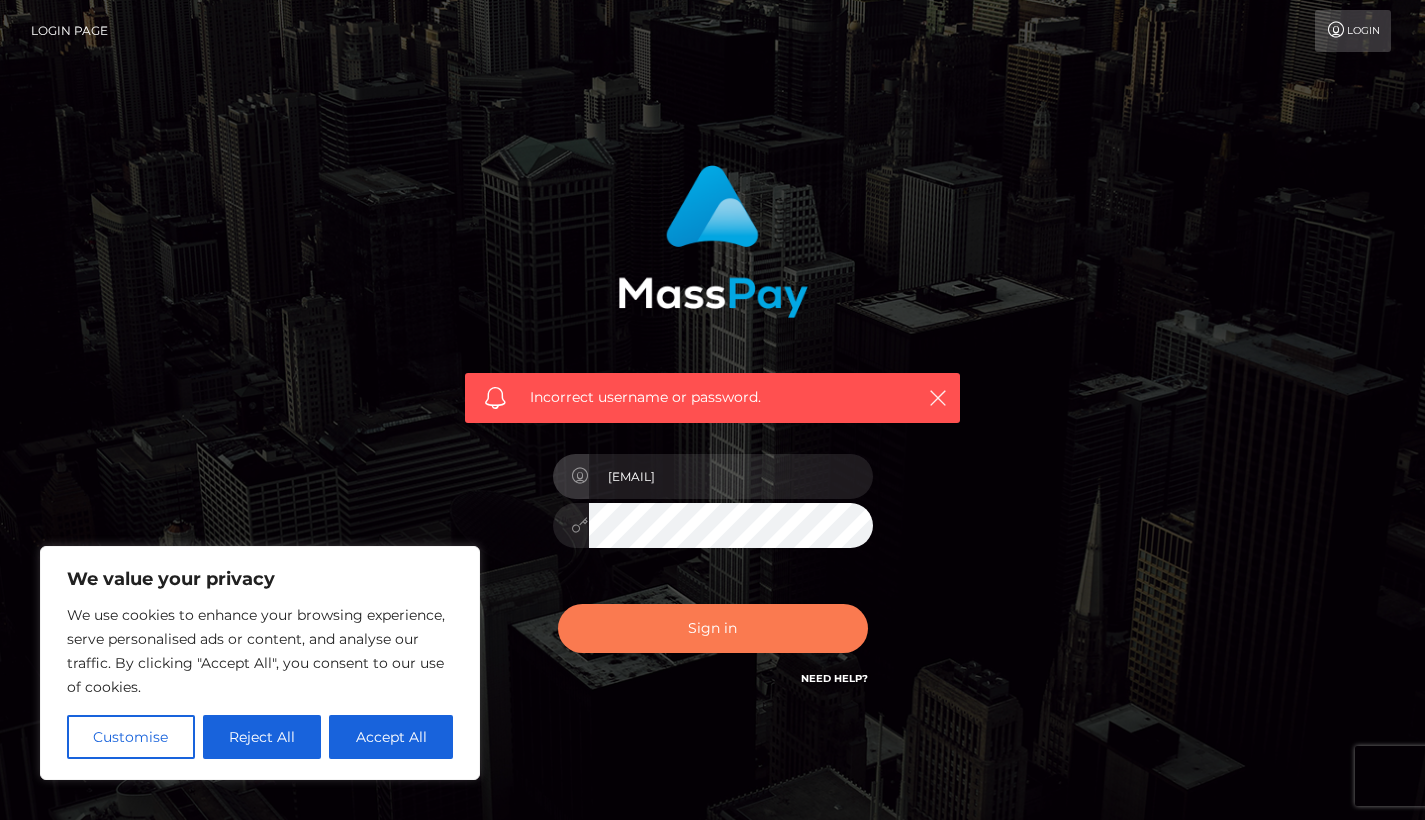 click on "Sign in" at bounding box center (713, 628) 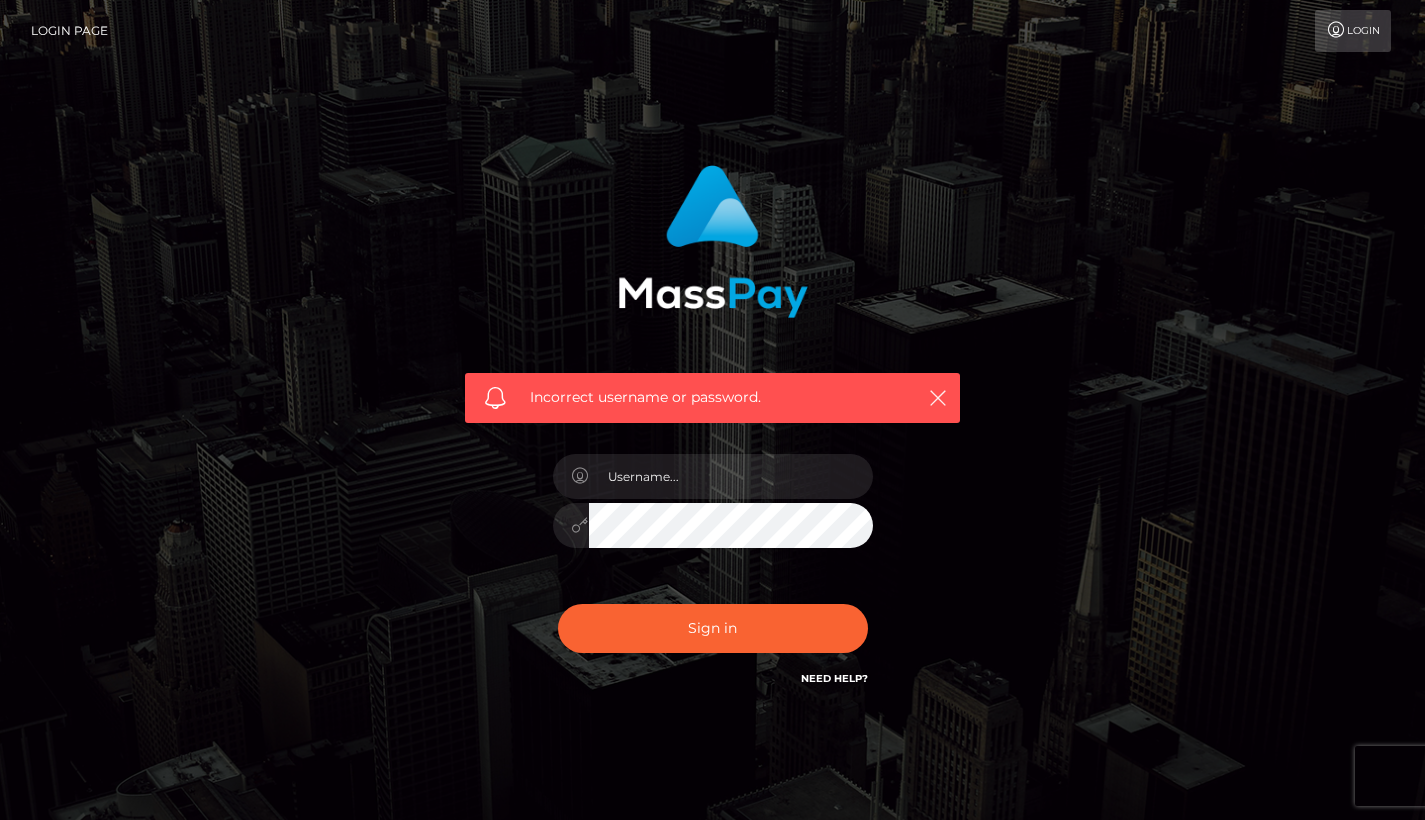 scroll, scrollTop: 0, scrollLeft: 0, axis: both 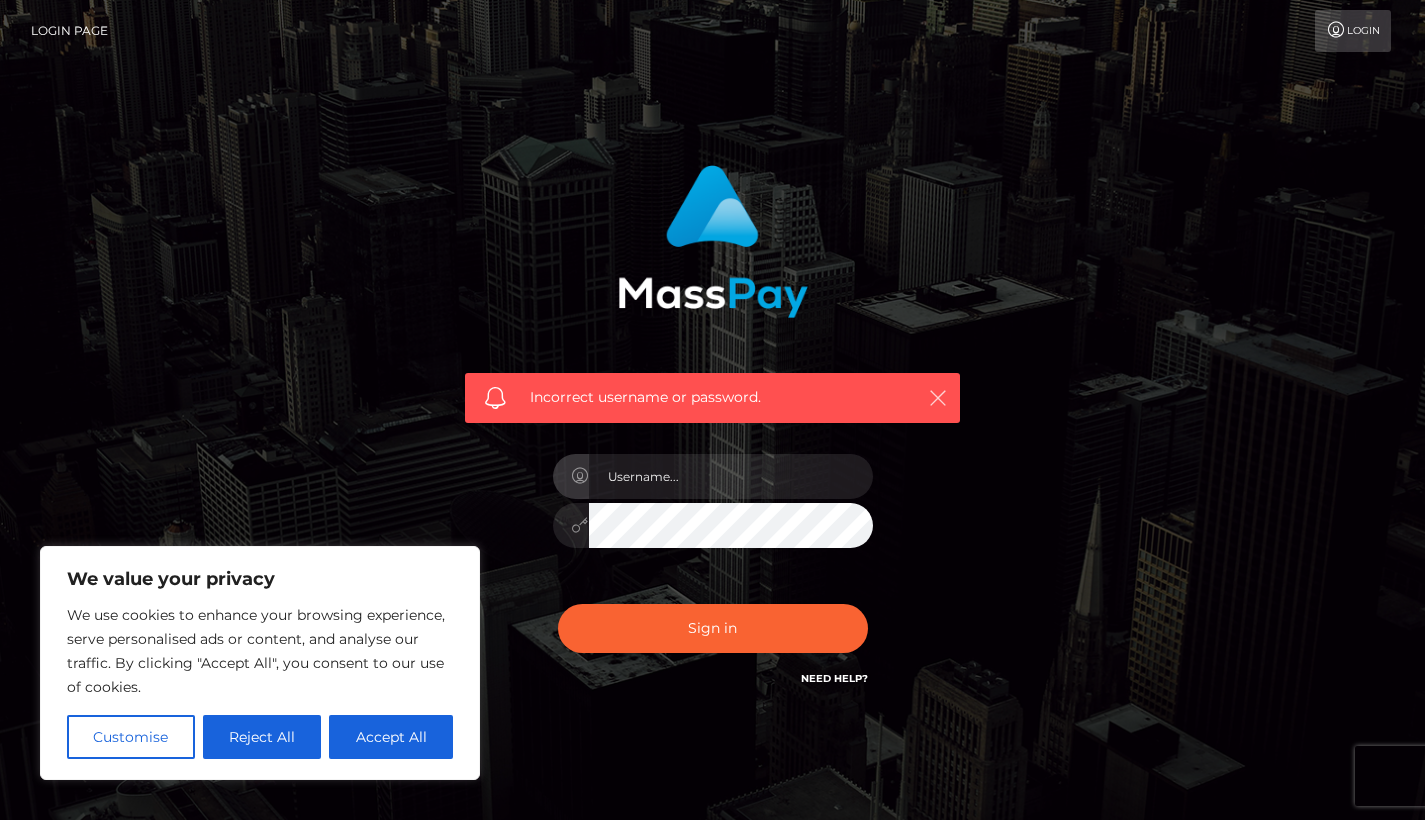 click at bounding box center [938, 398] 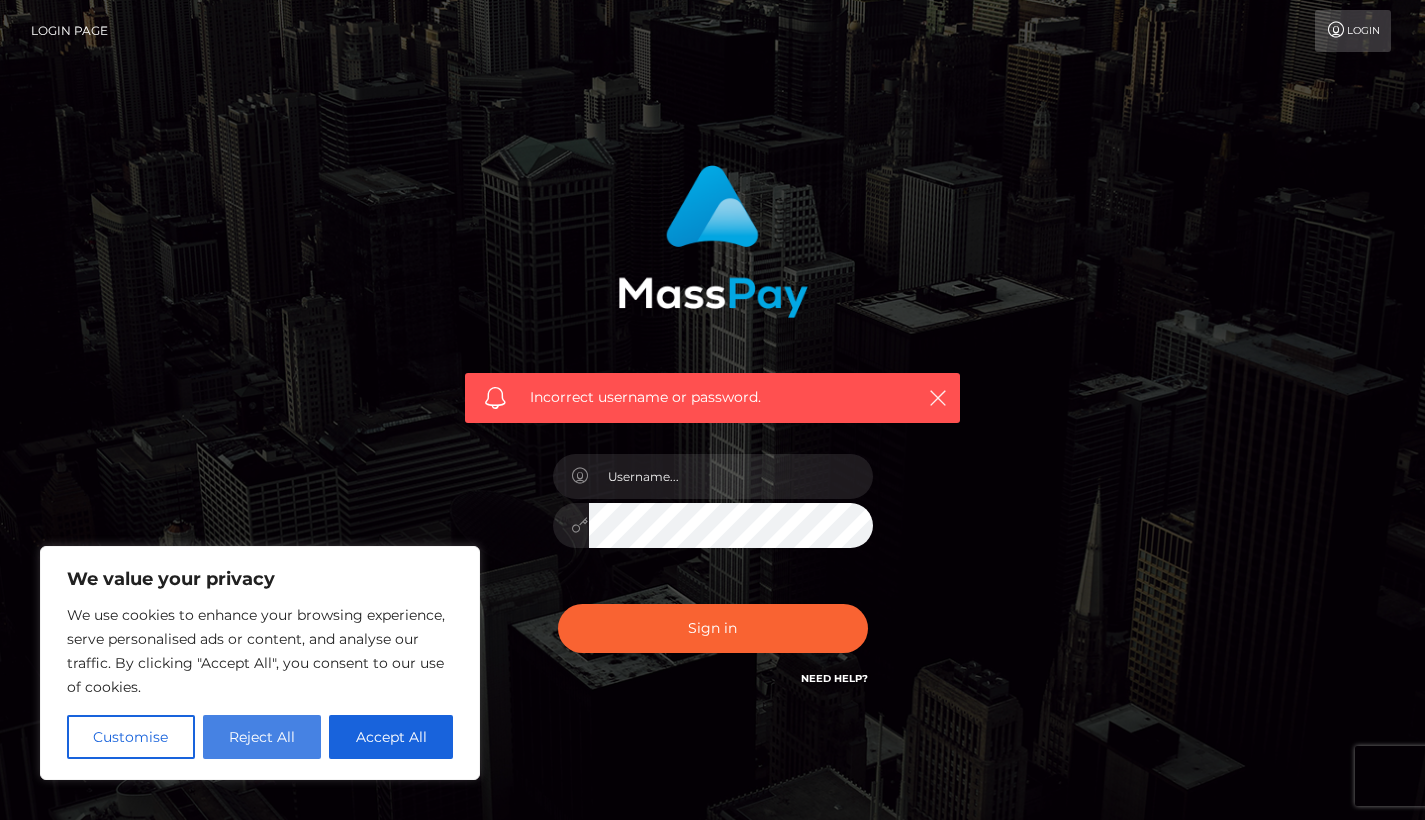 click on "Reject All" at bounding box center (262, 737) 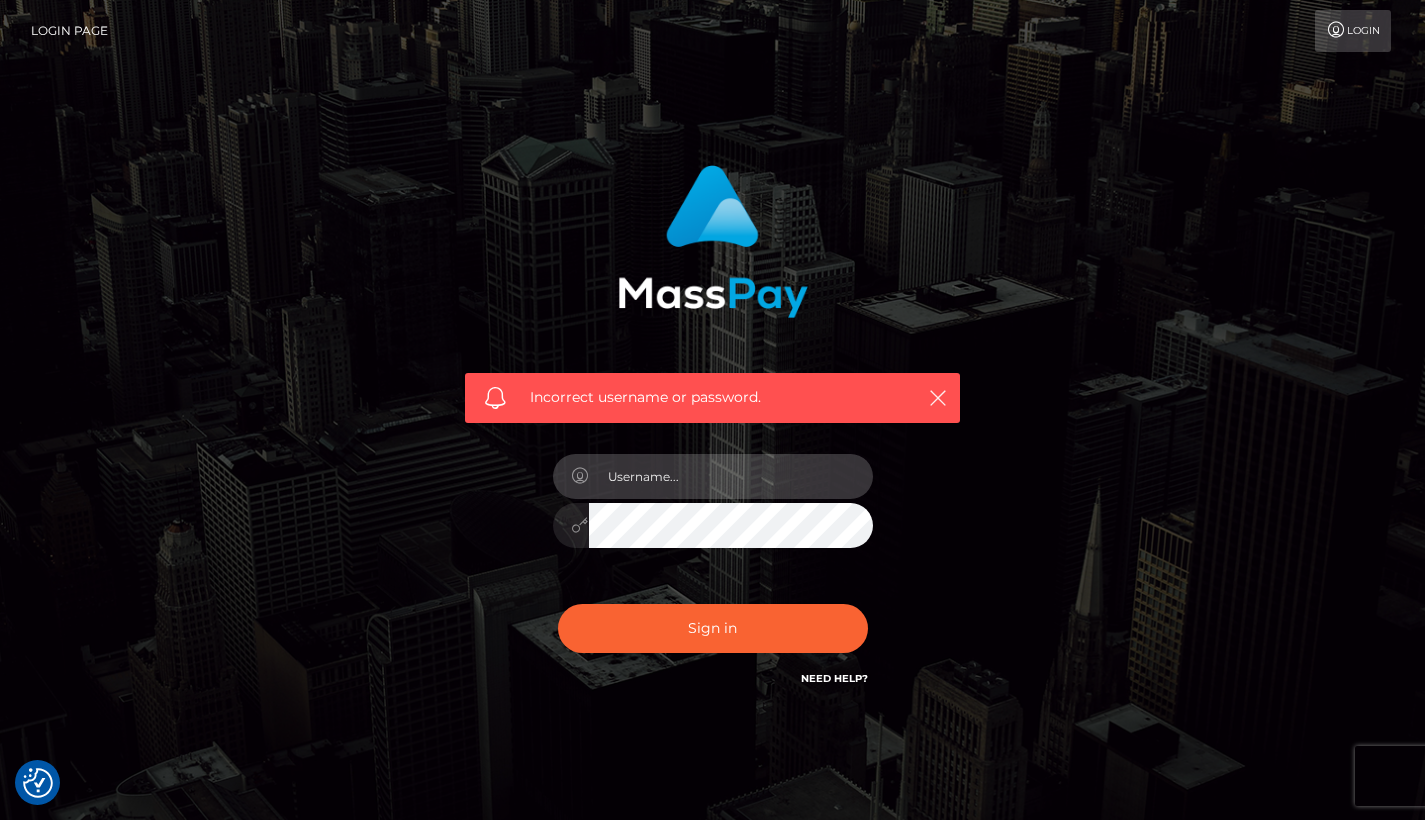 click at bounding box center [731, 476] 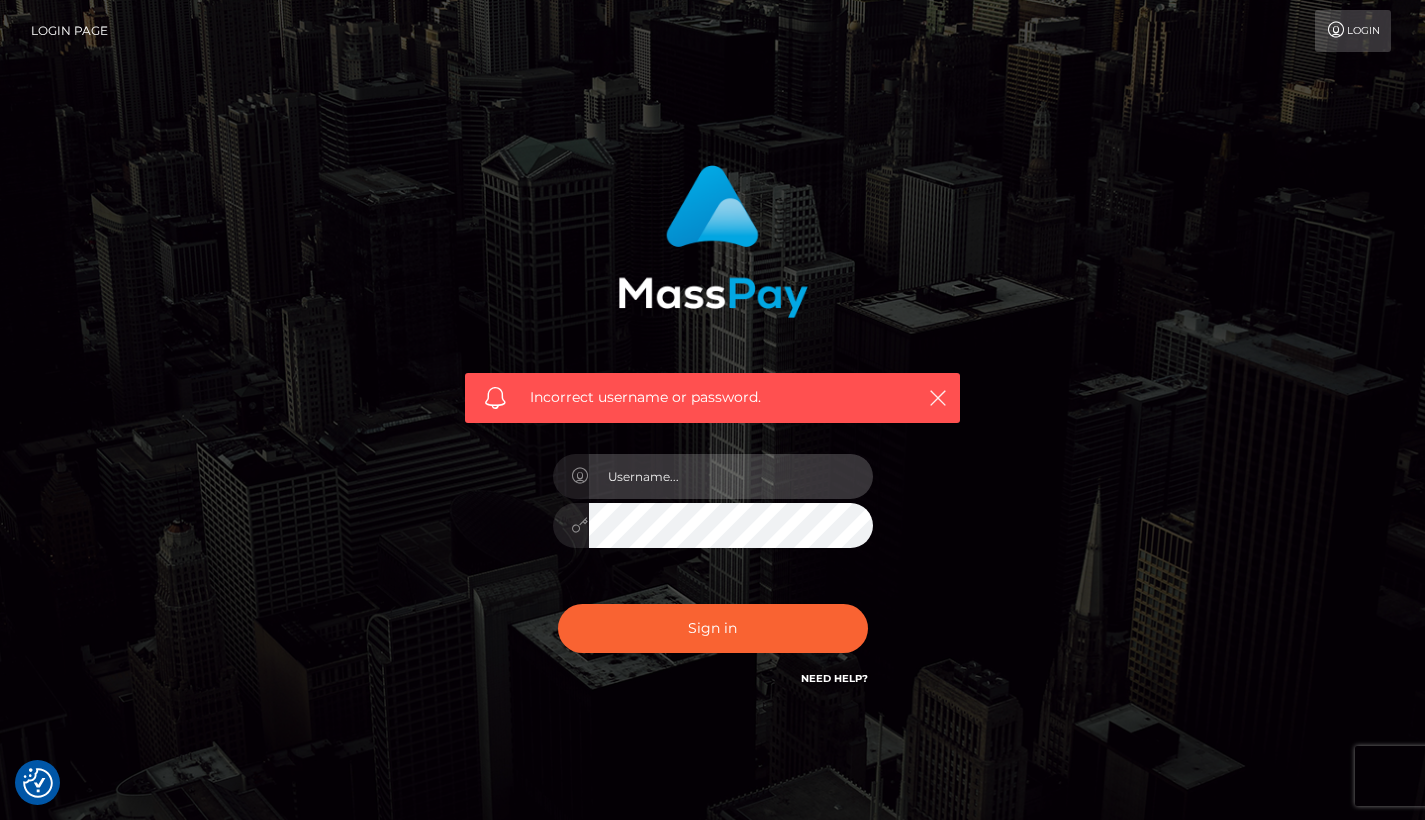 type on "2005-05-04" 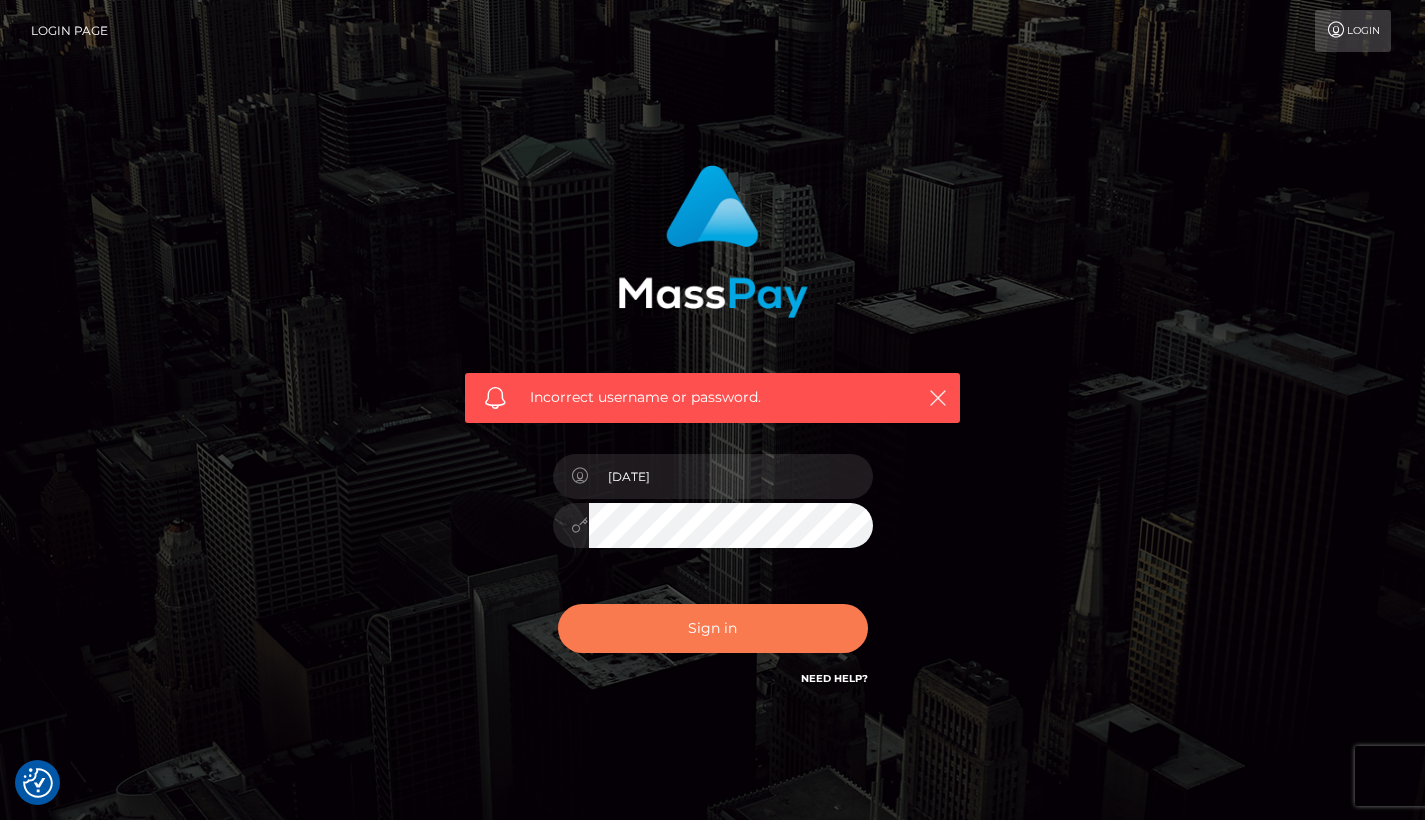 click on "Sign in" at bounding box center (713, 628) 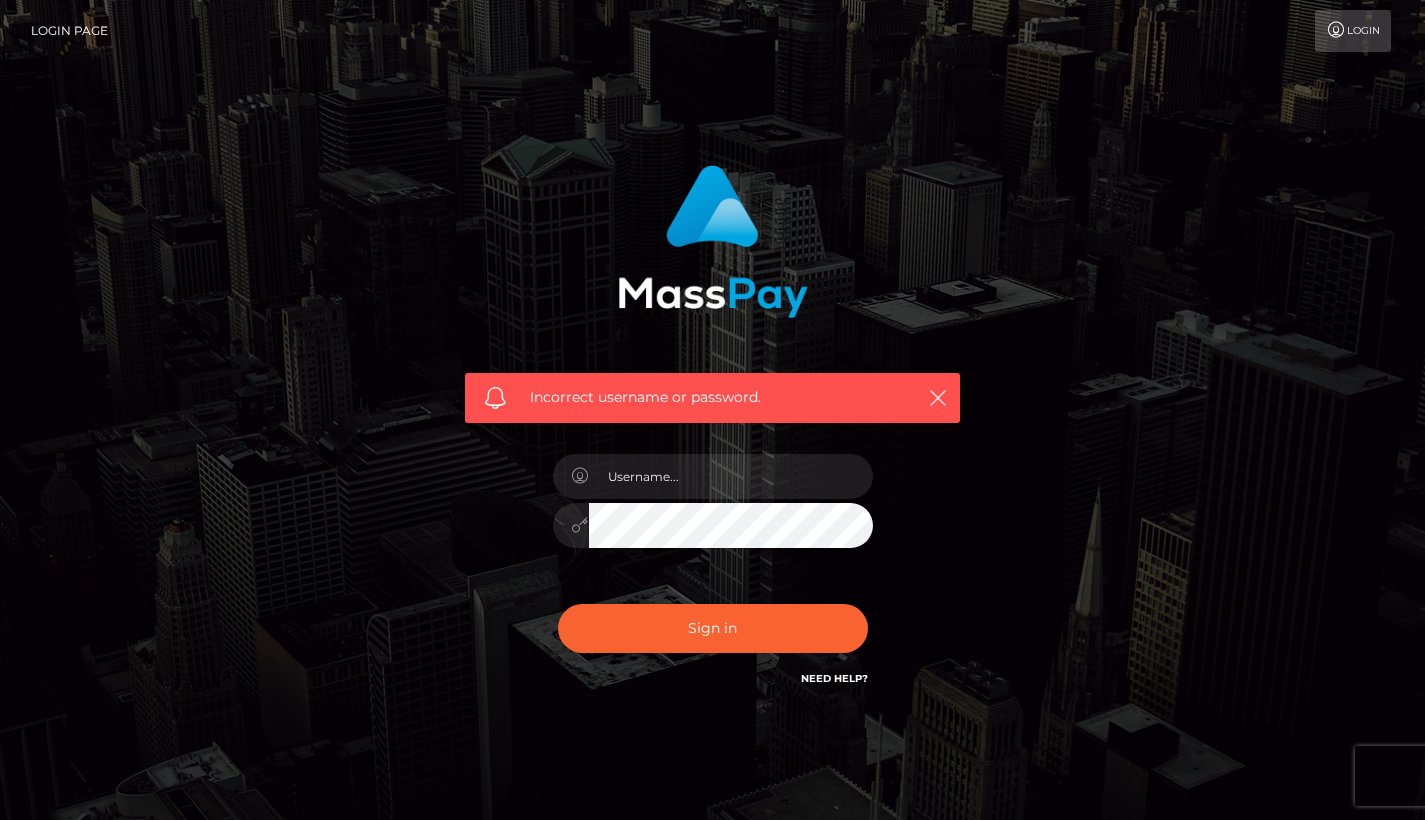 scroll, scrollTop: 0, scrollLeft: 0, axis: both 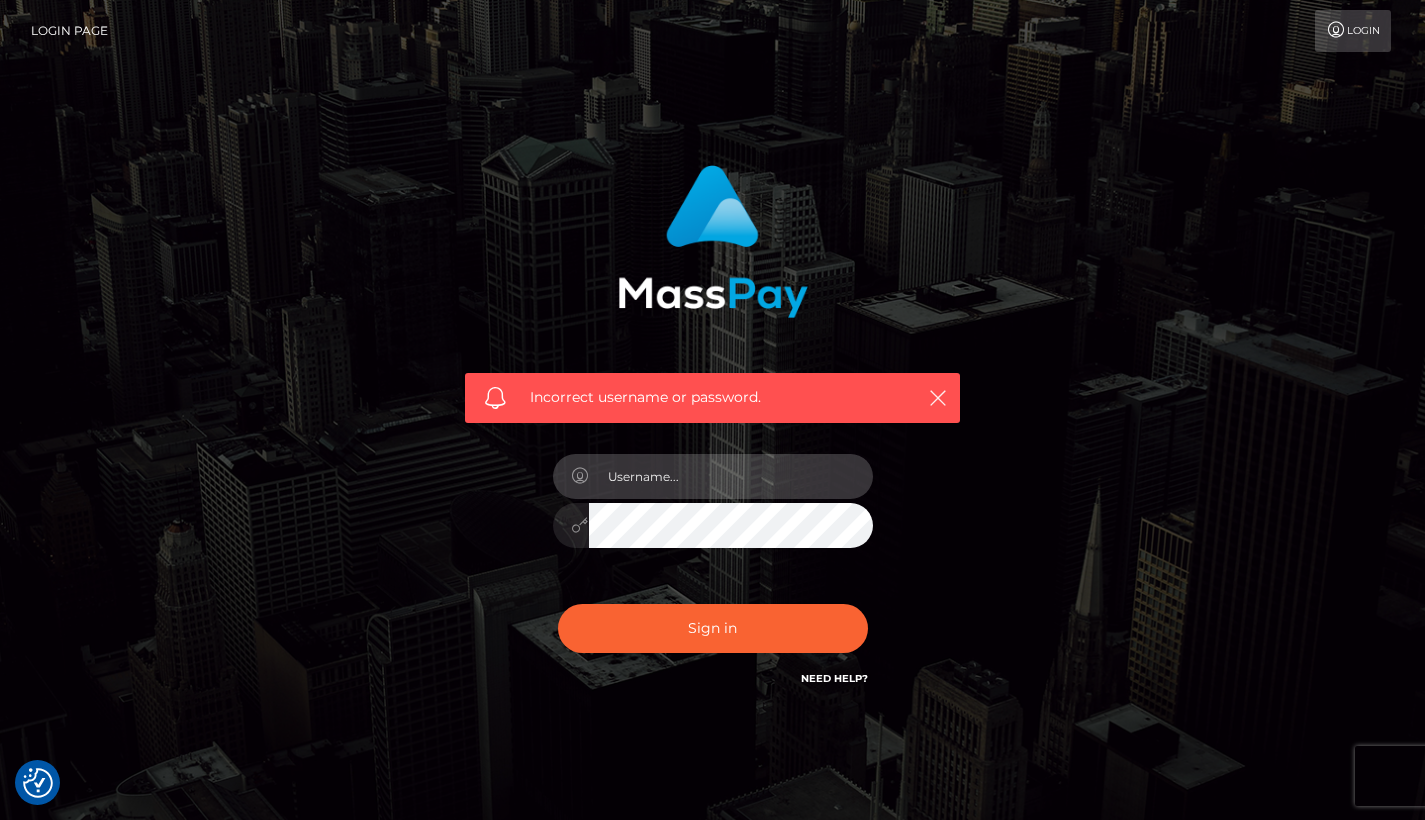 type on "bWFkaXNvbjE0YkB5YWhvby5jb20=" 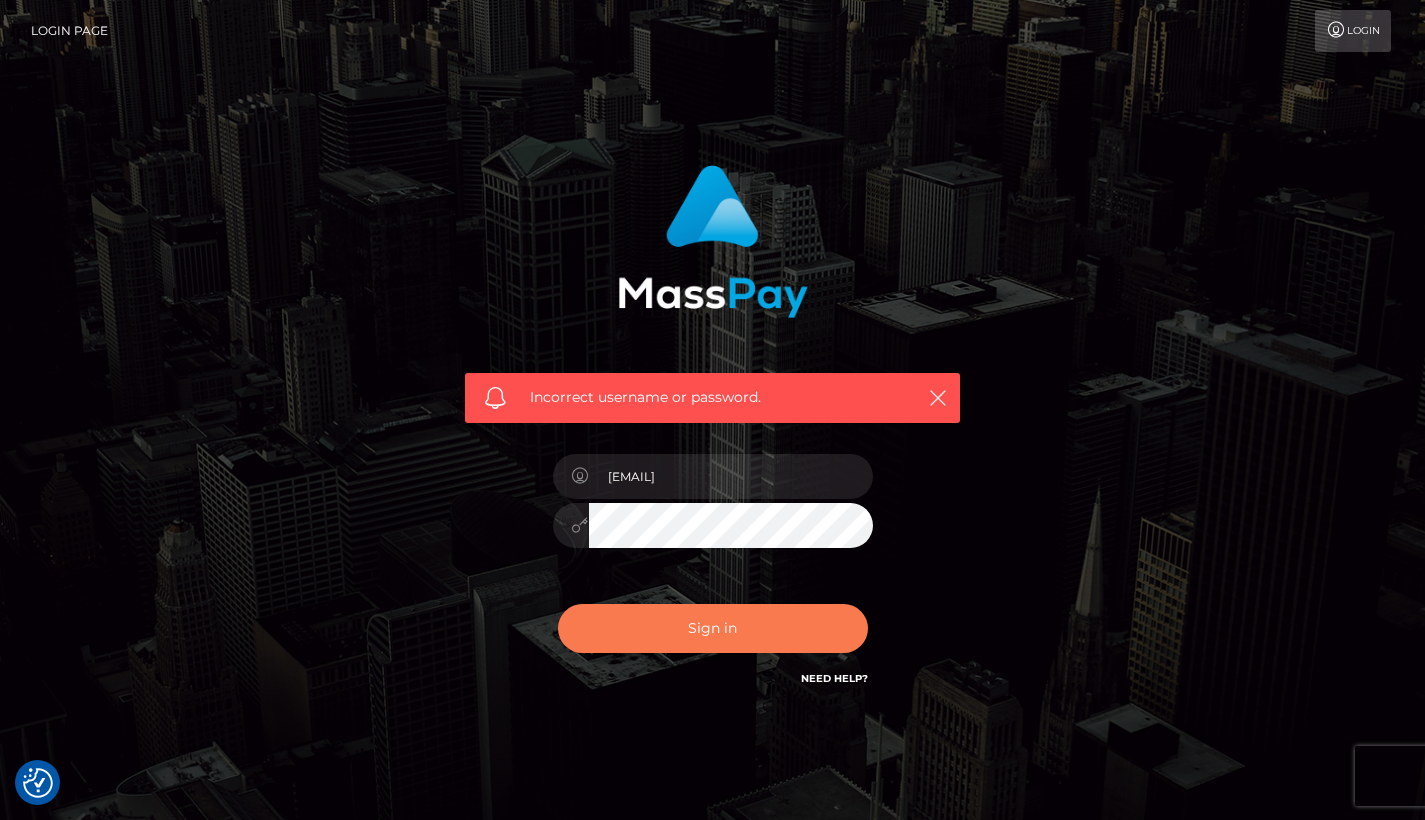 click on "Sign in" at bounding box center [713, 628] 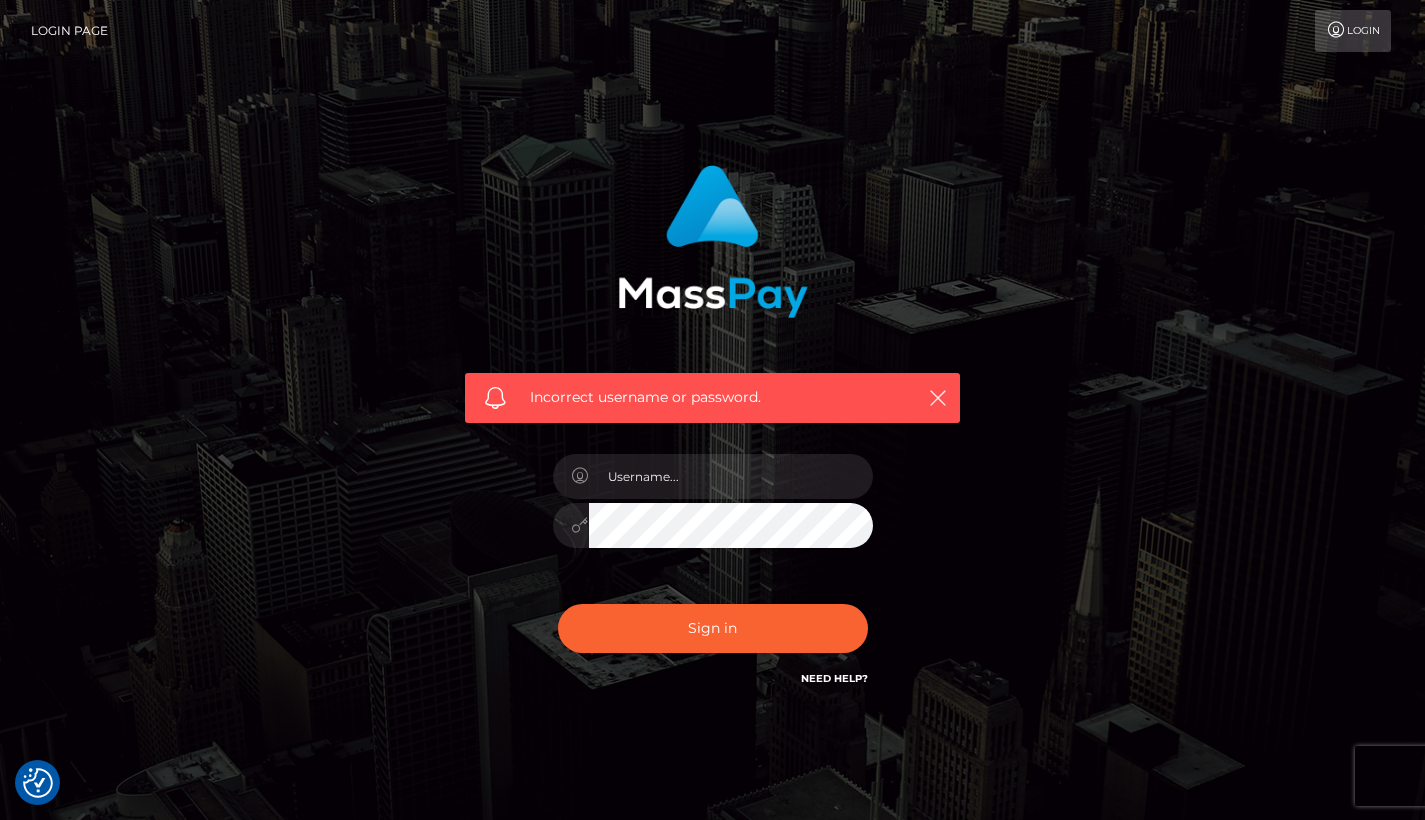 scroll, scrollTop: 0, scrollLeft: 0, axis: both 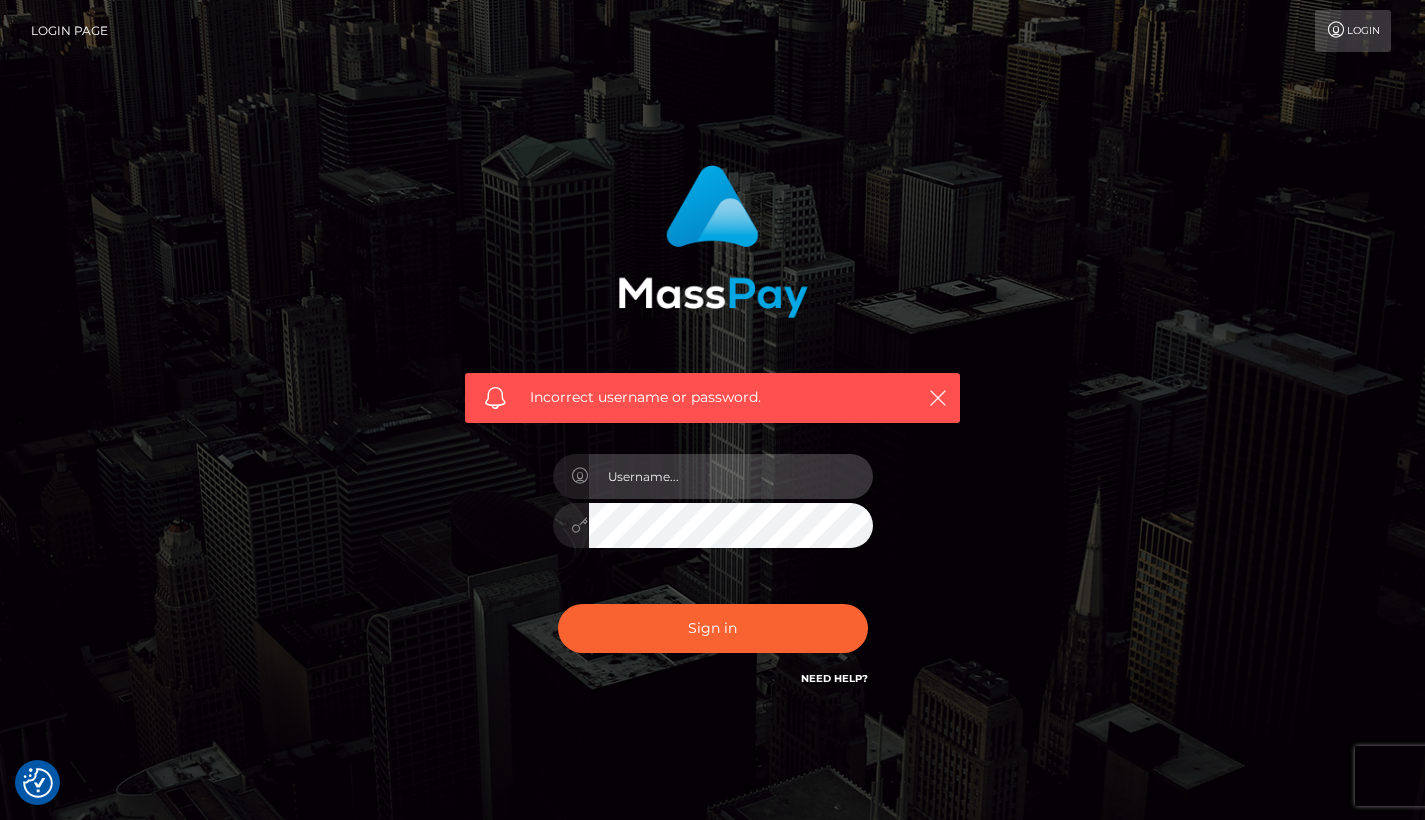 type on "[EMAIL]" 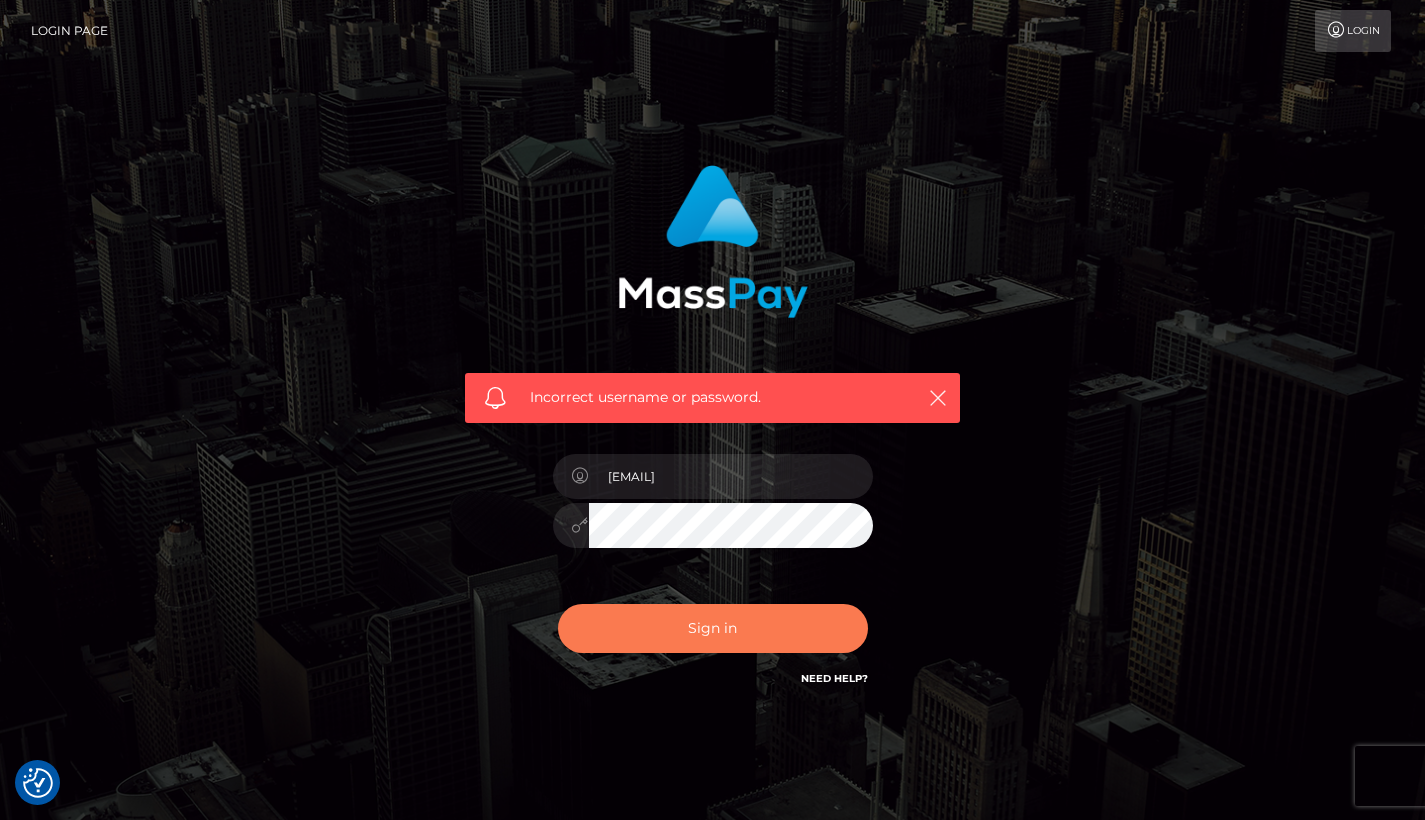 click on "Sign in" at bounding box center [713, 628] 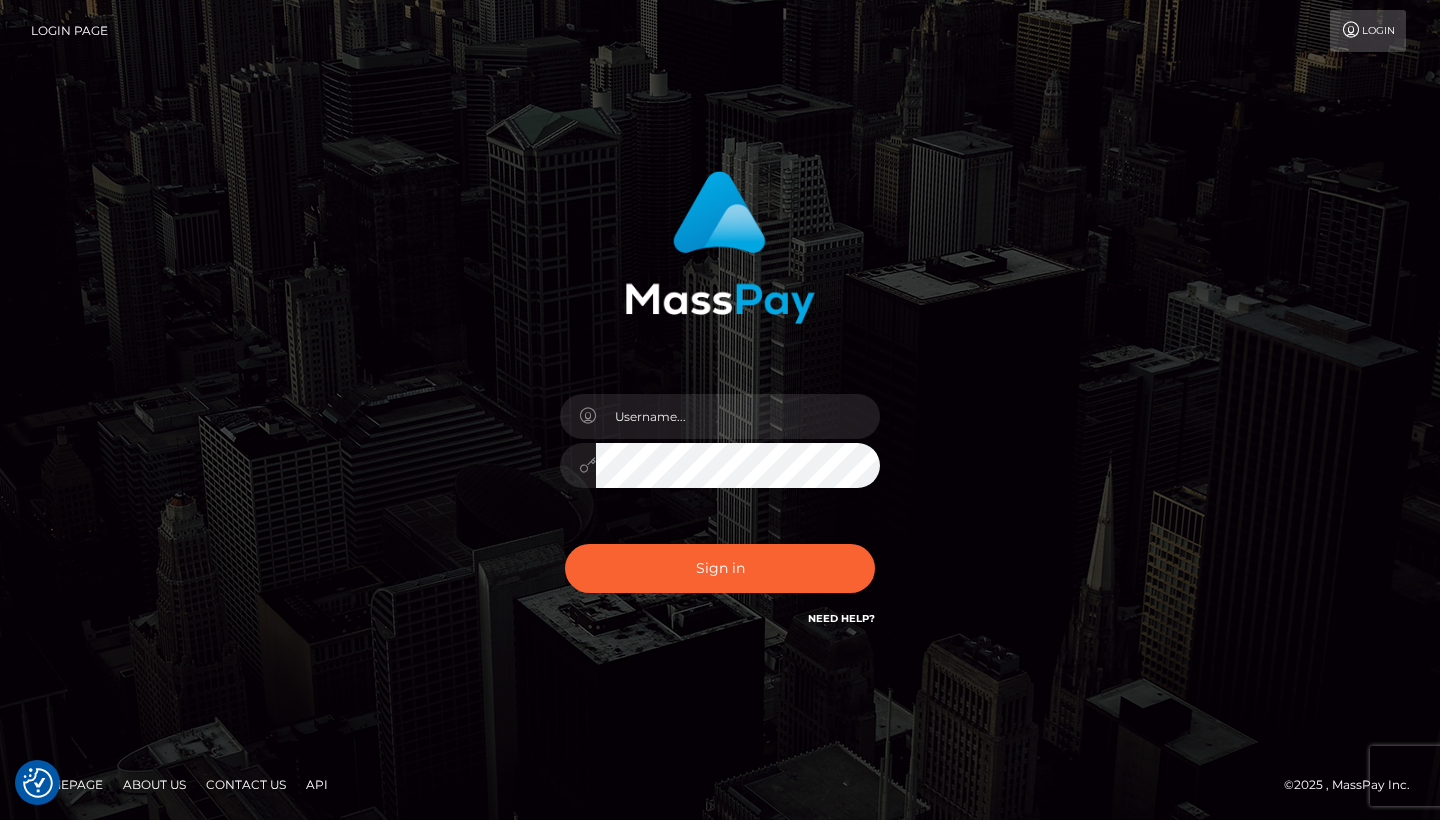 scroll, scrollTop: 0, scrollLeft: 0, axis: both 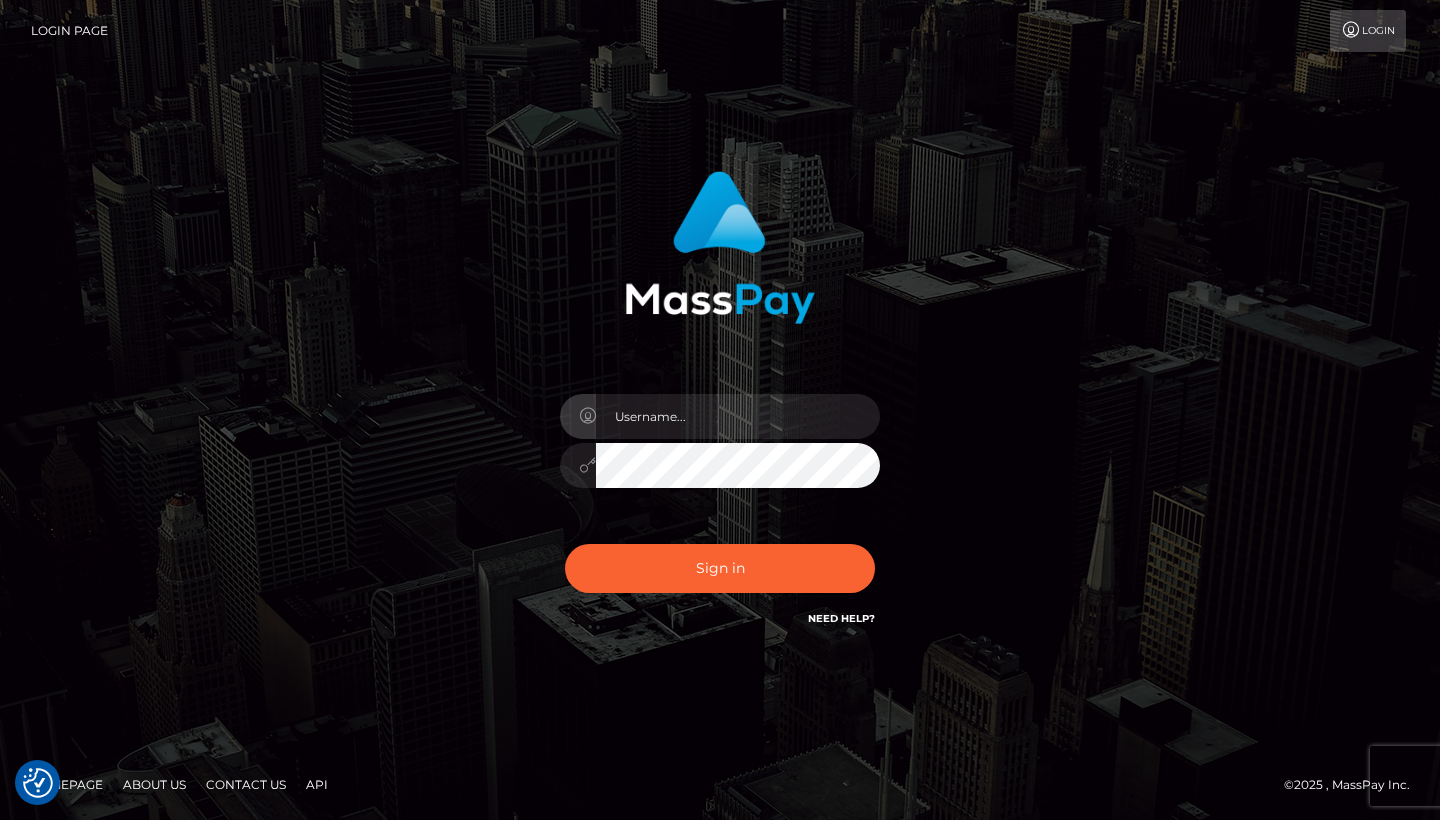 click on "Sign in" at bounding box center (720, 410) 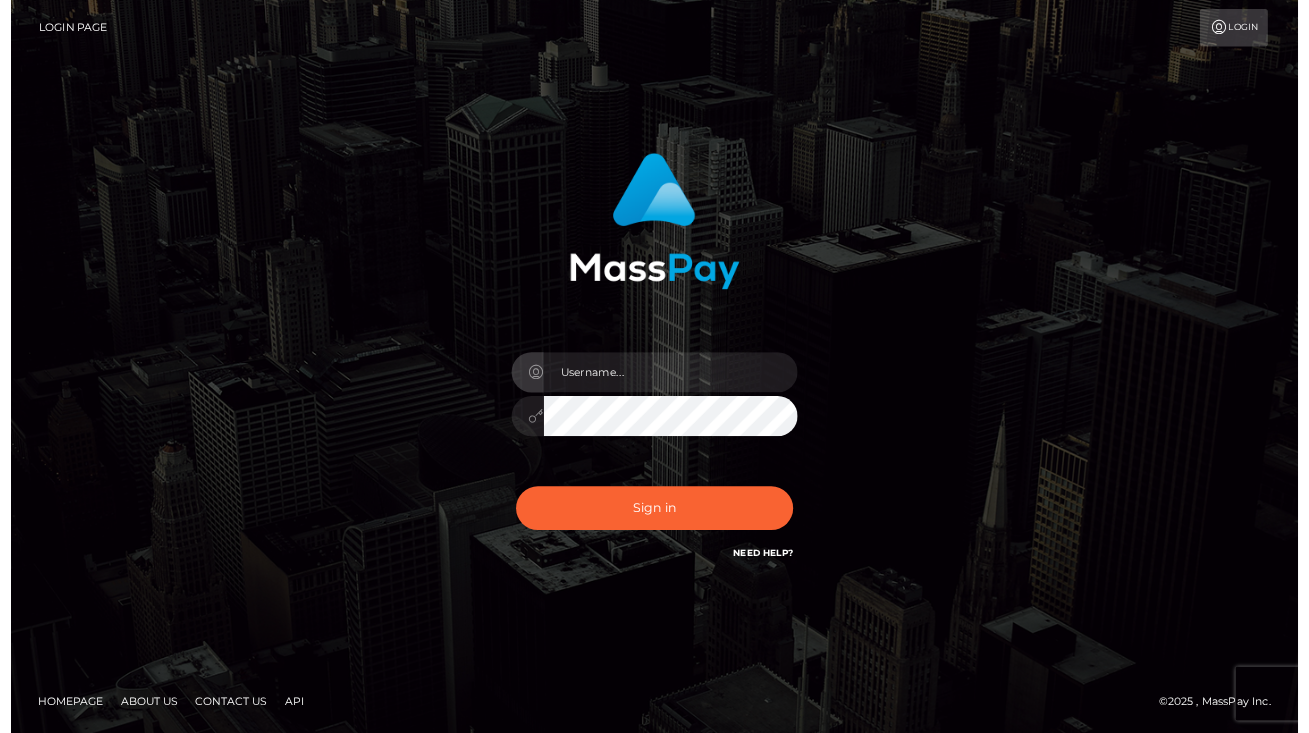 scroll, scrollTop: 0, scrollLeft: 0, axis: both 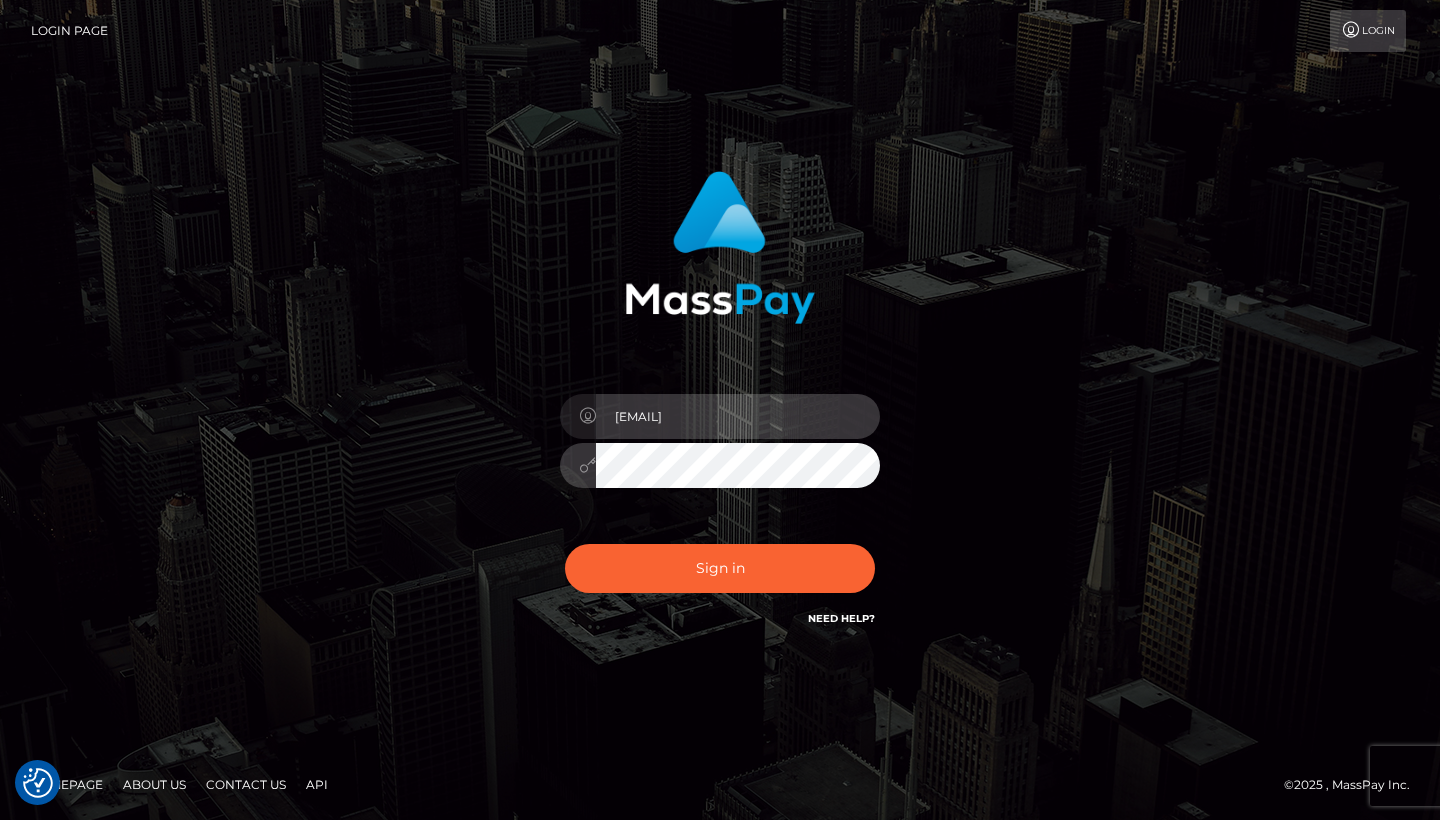 click on "[USERNAME]@[DOMAIN].com" at bounding box center (738, 416) 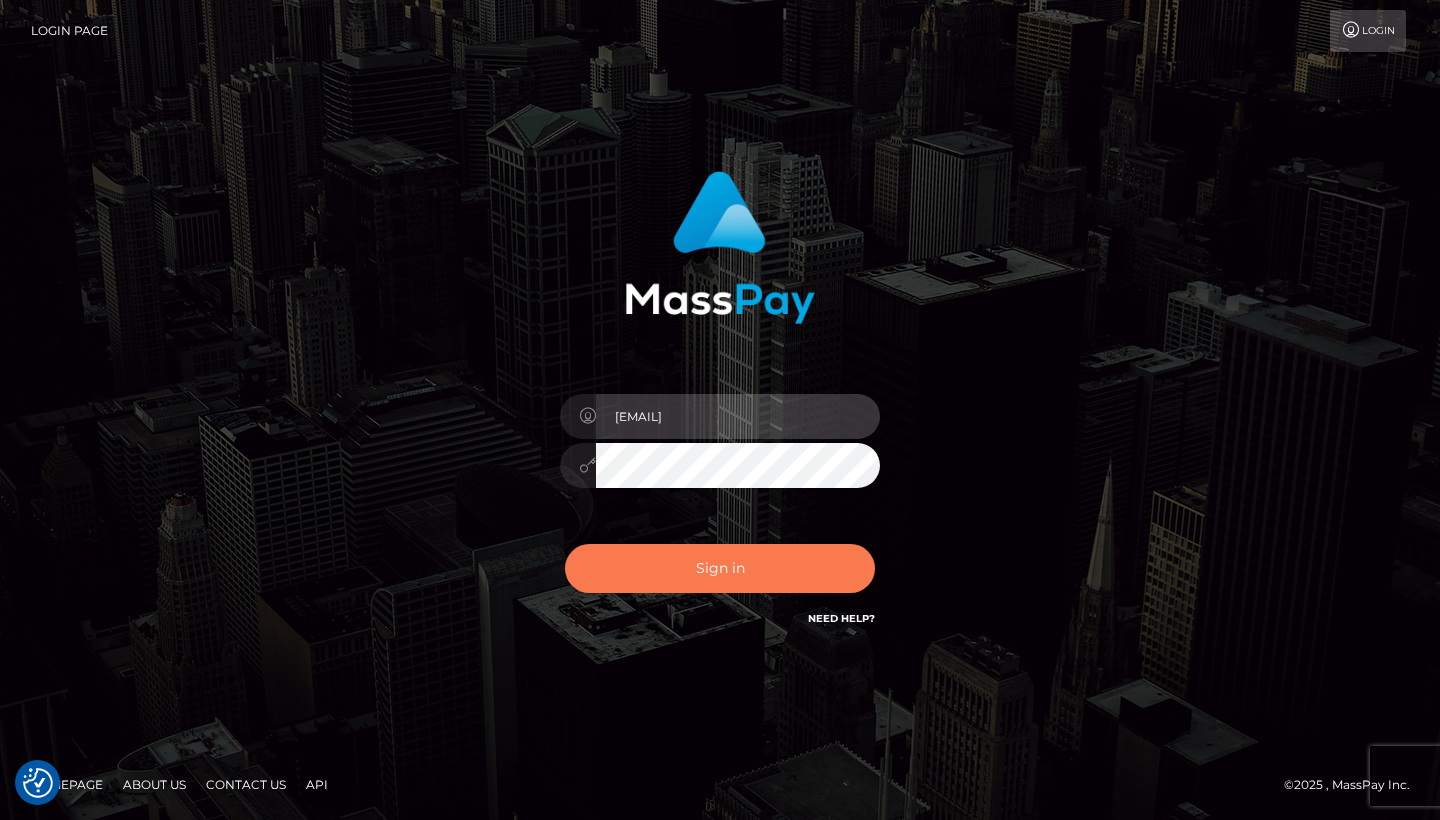 type on "2005-05-04" 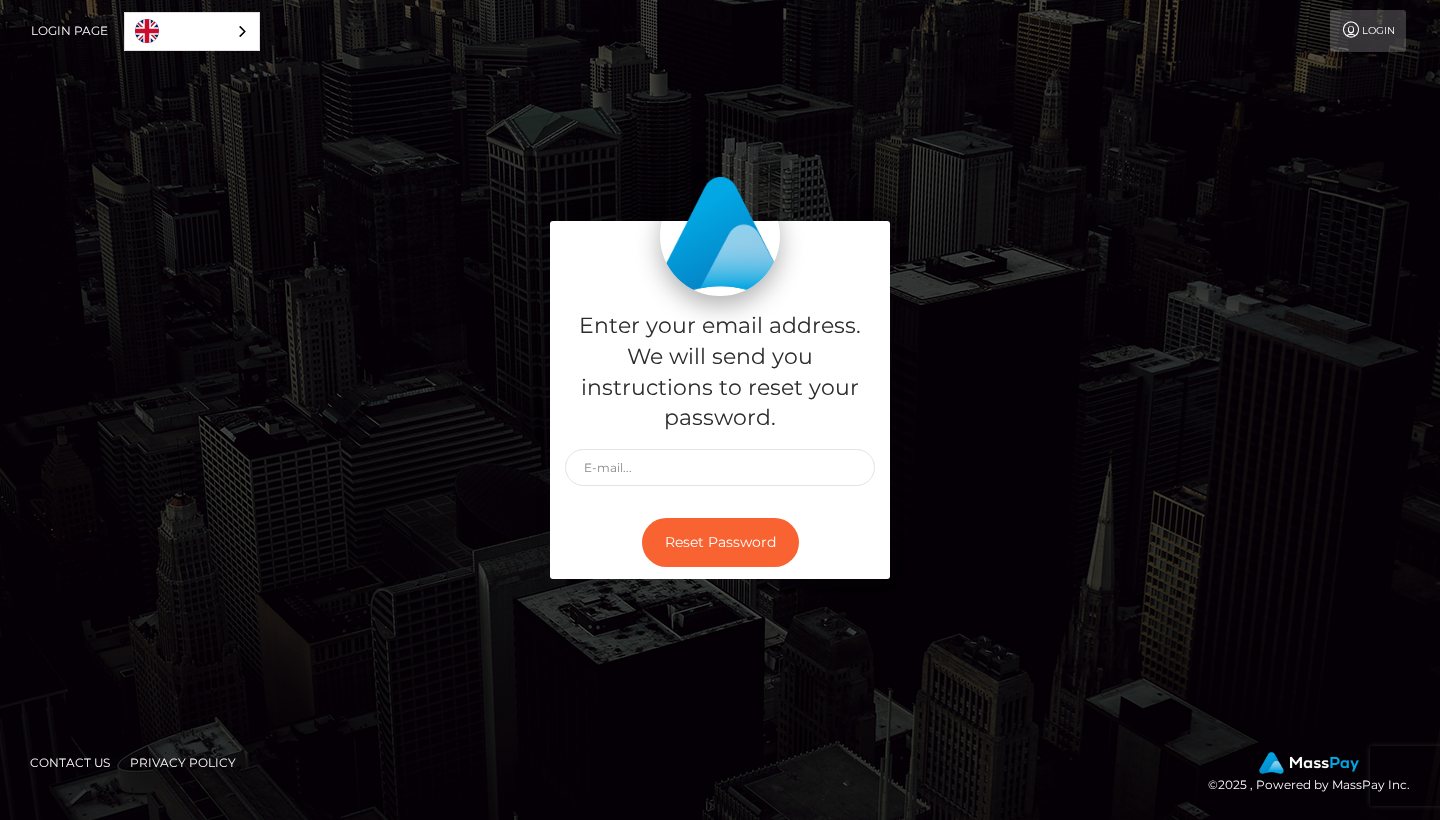 scroll, scrollTop: 0, scrollLeft: 0, axis: both 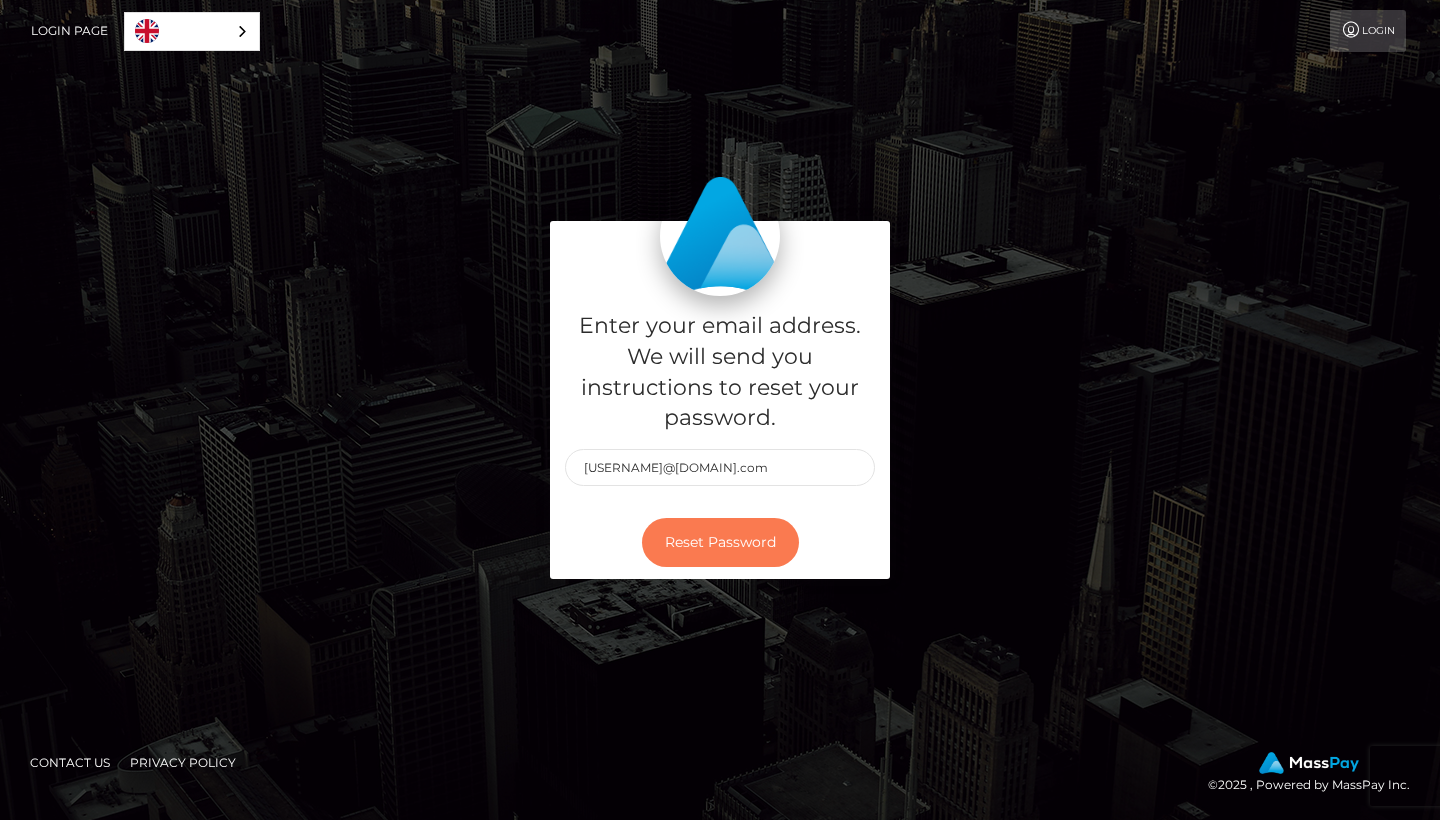 type on "[USERNAME]@[DOMAIN].com" 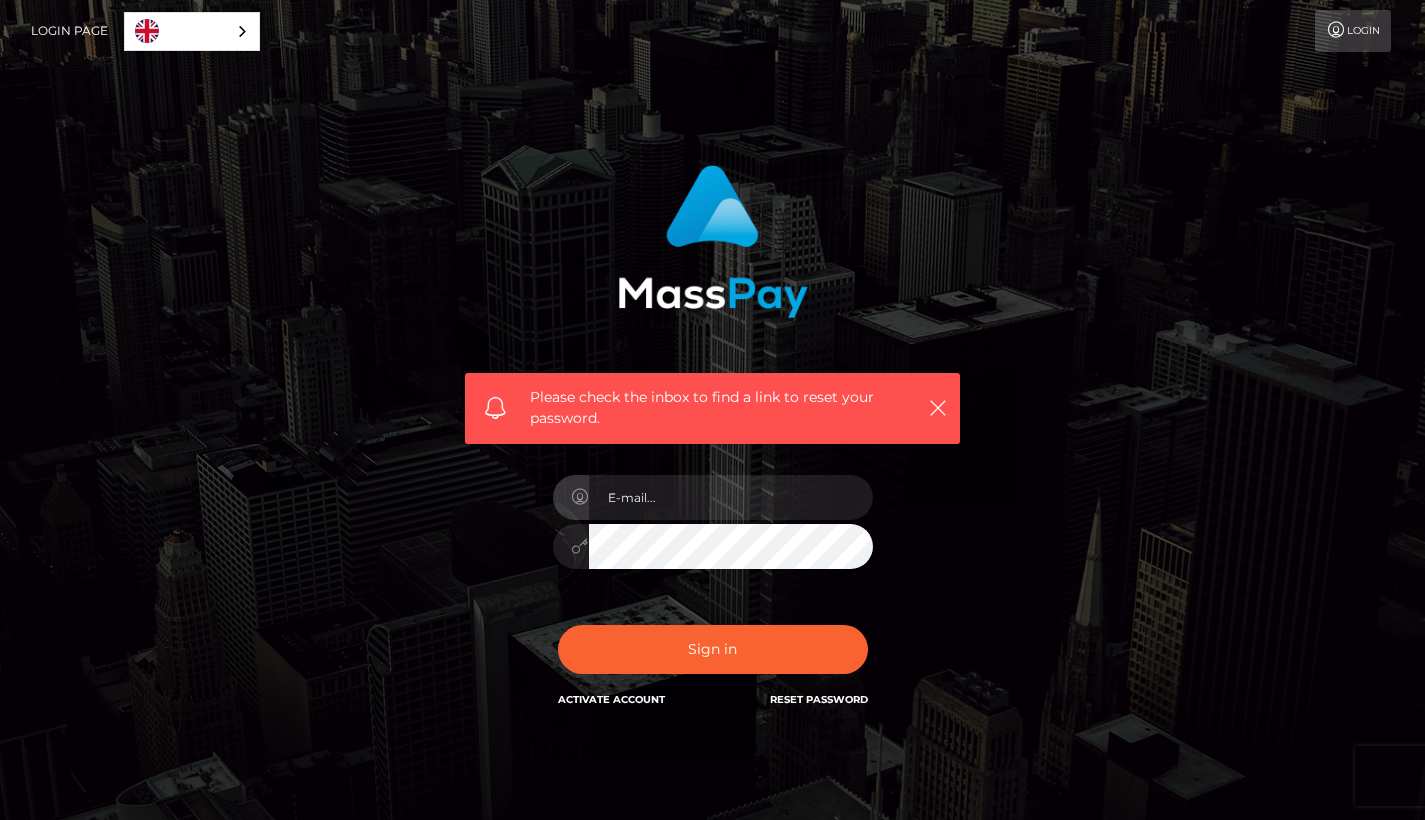 scroll, scrollTop: 0, scrollLeft: 0, axis: both 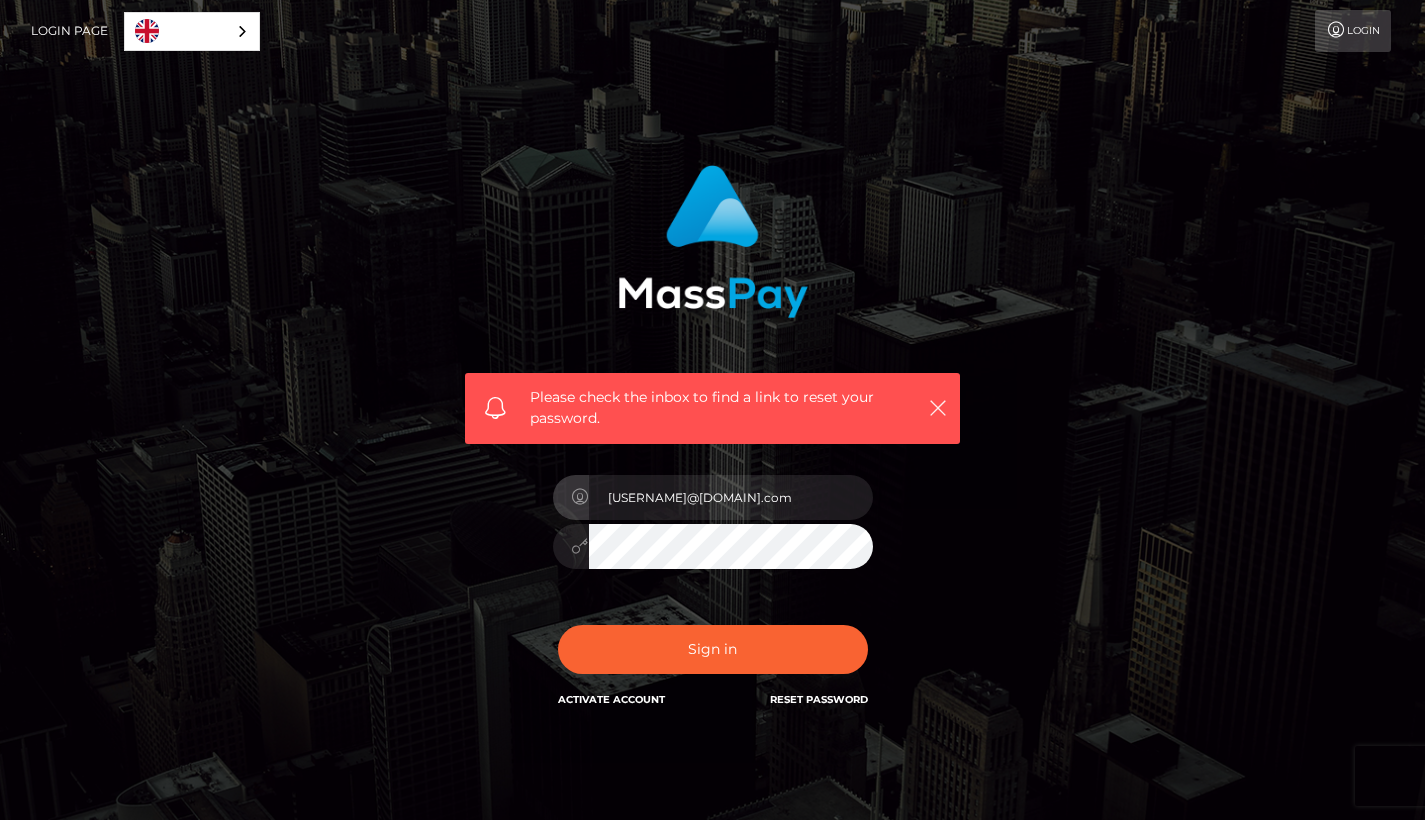 type on "[EMAIL]" 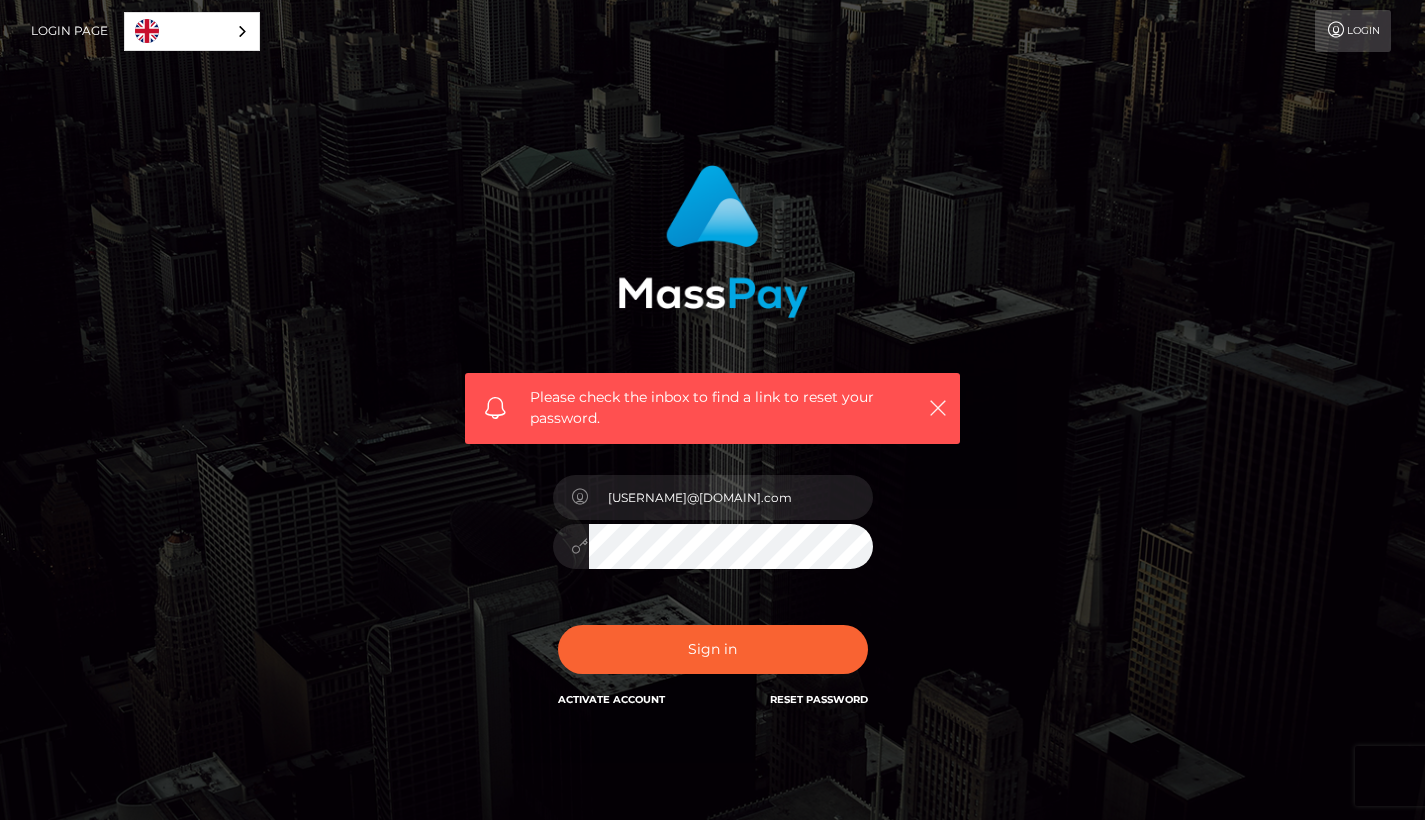 click on "Please check the inbox to find a link to reset your password.
In order to protect your account, we're utilizing the help of a captcha service. Your adblocker could be preventing the captcha from performing properly. Please disable the adblocker prior to logging in.
madison14b@yahoo.com" at bounding box center (712, 438) 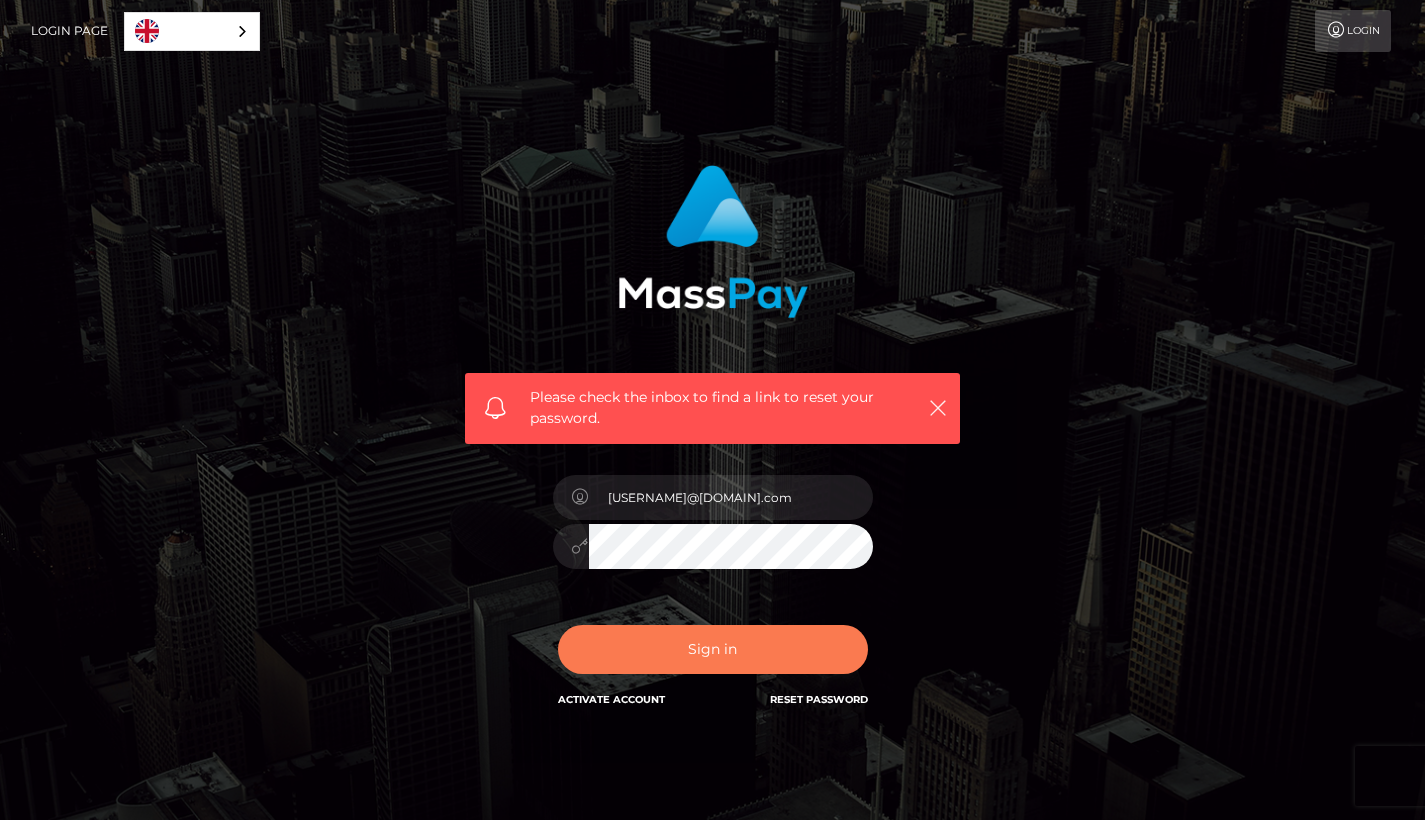 click on "Sign in" at bounding box center (713, 649) 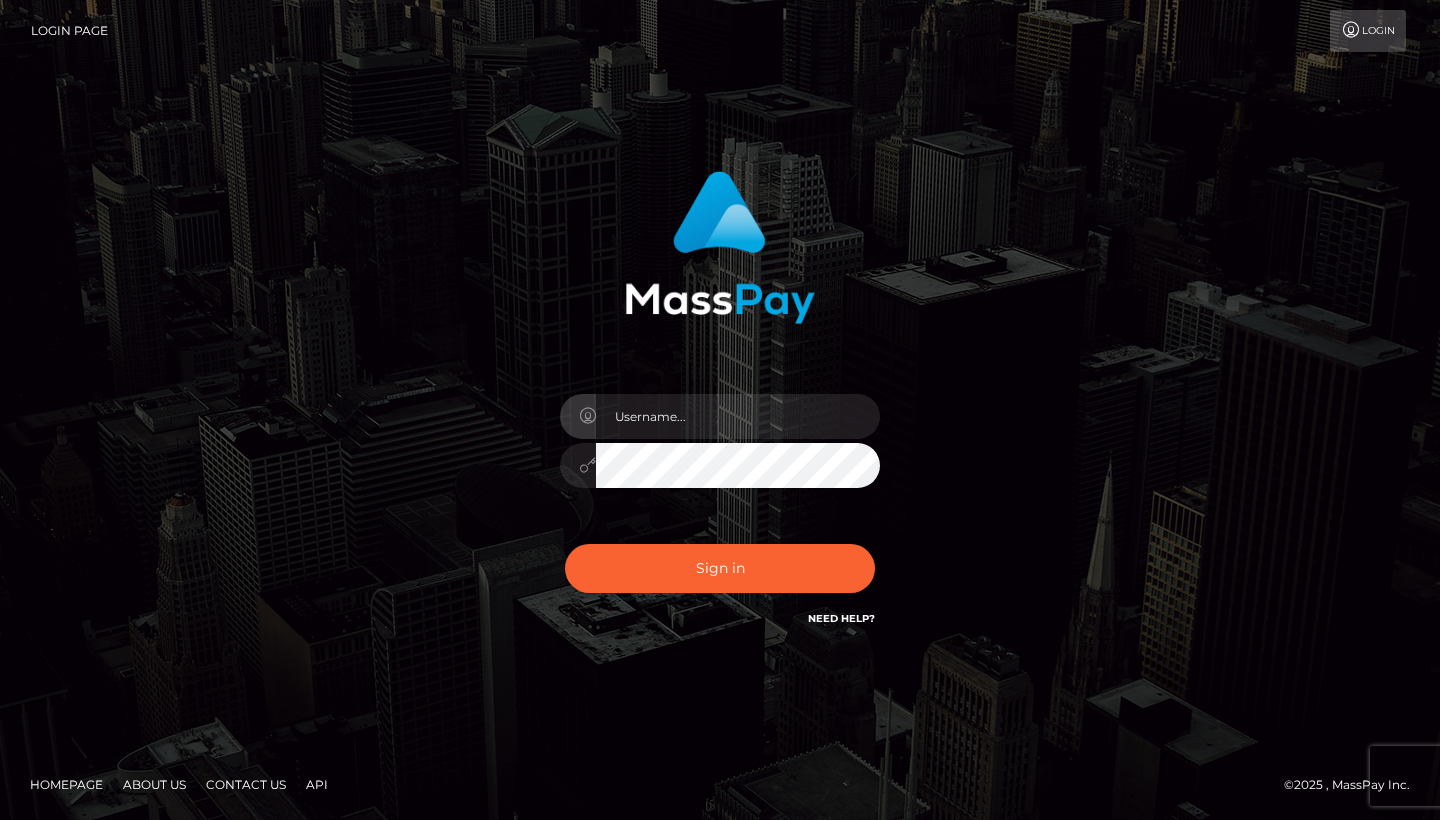 scroll, scrollTop: 0, scrollLeft: 0, axis: both 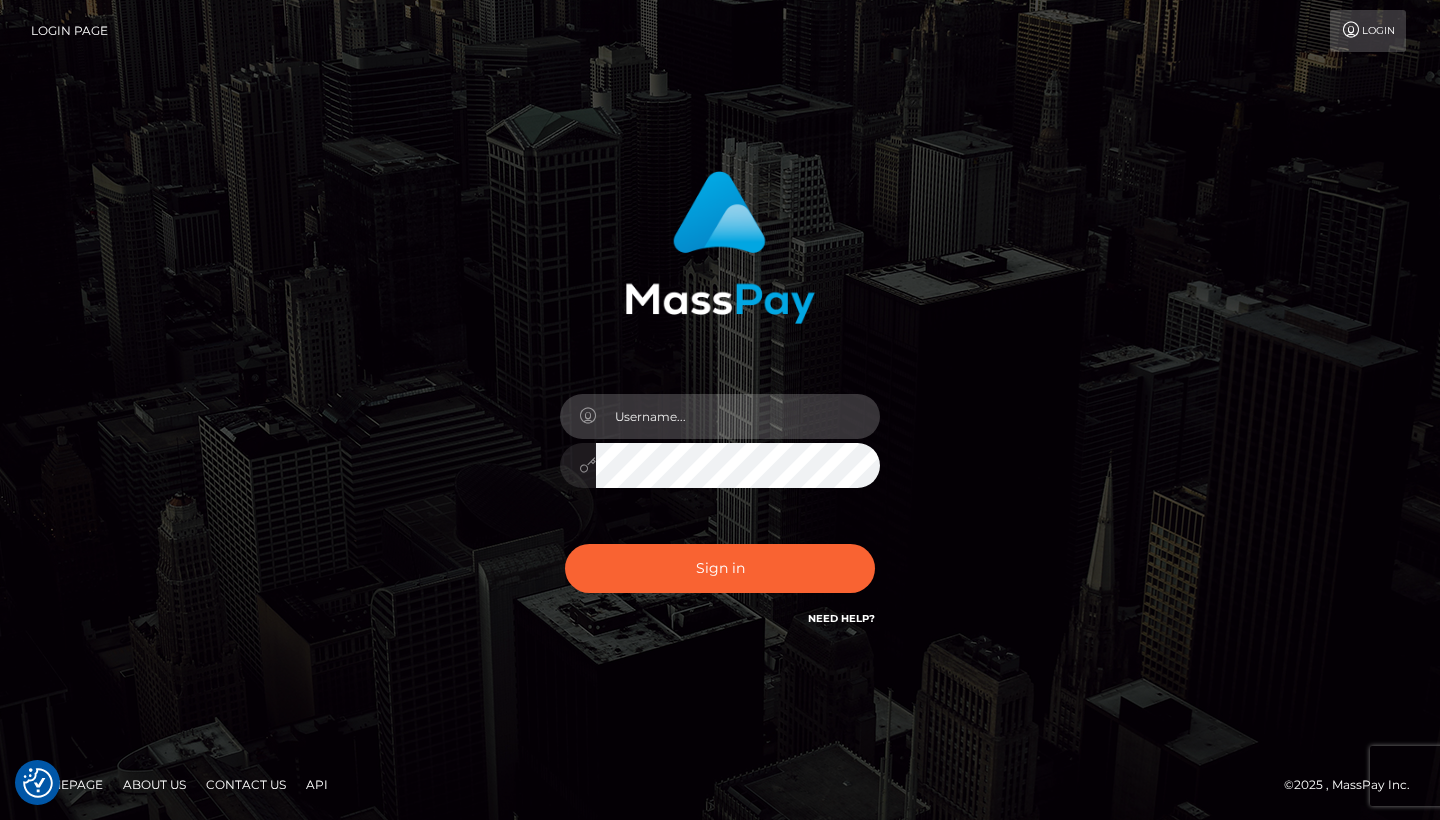 type on "madison14b@yahoo.com" 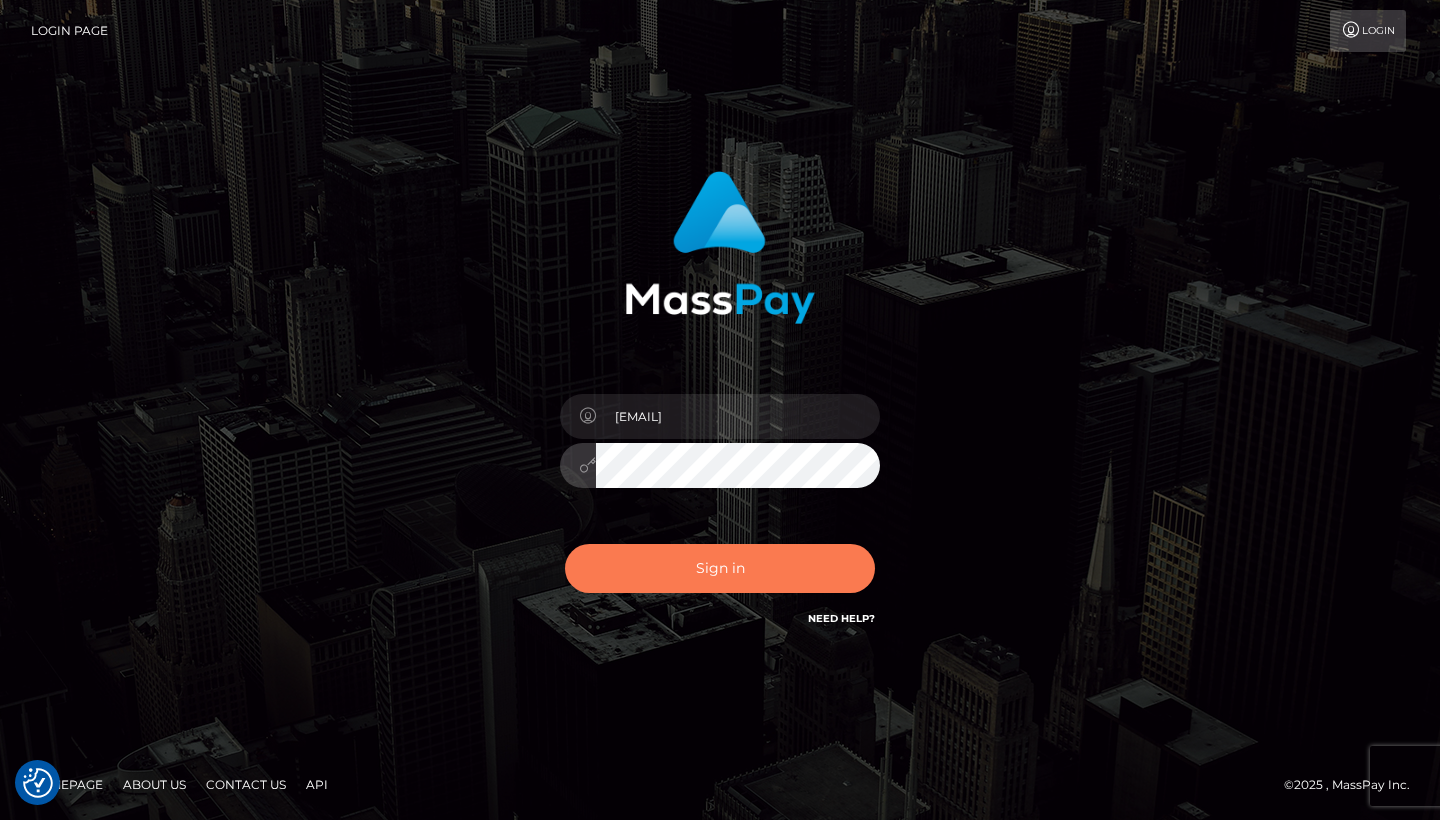 click on "Sign in" at bounding box center (720, 568) 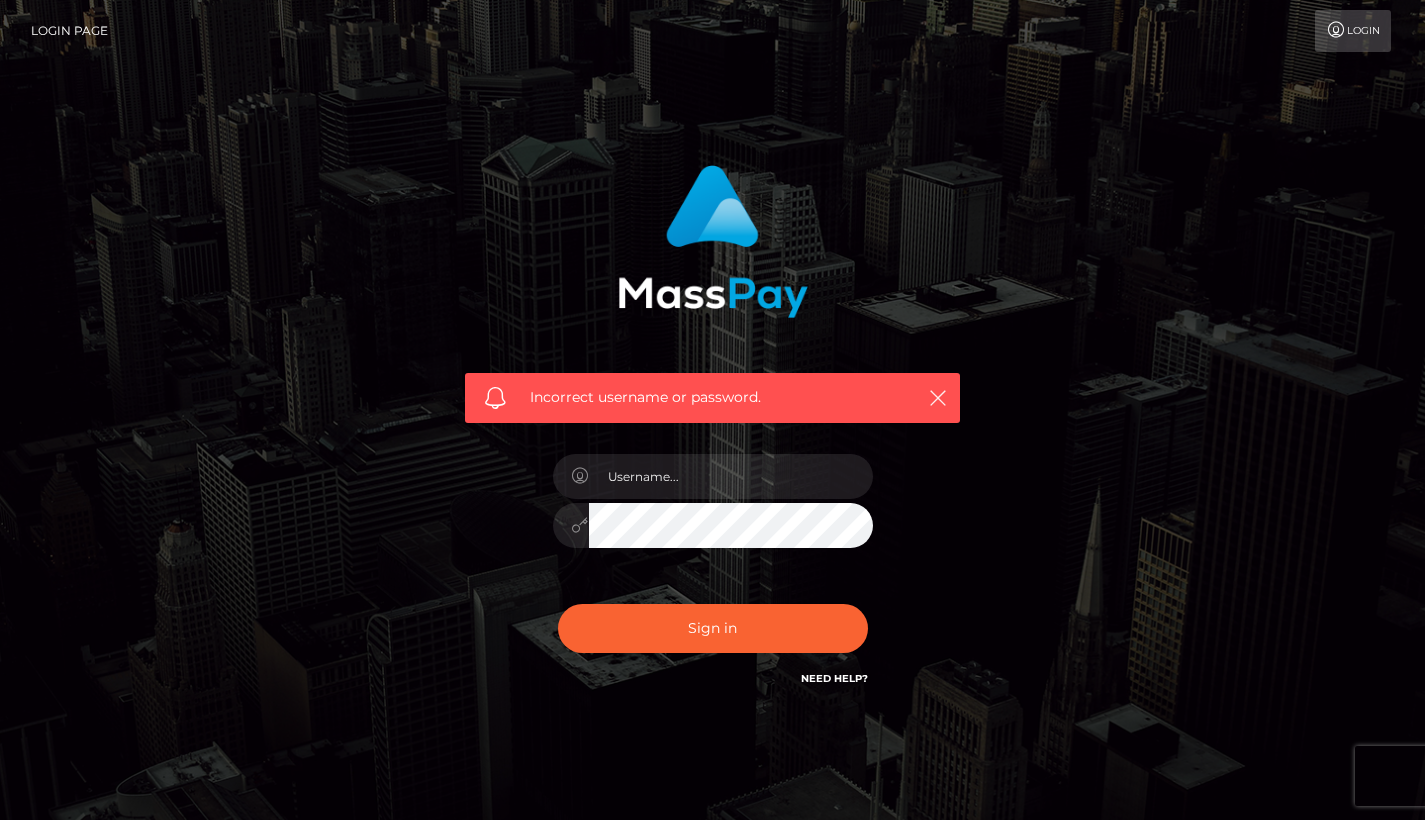 scroll, scrollTop: 0, scrollLeft: 0, axis: both 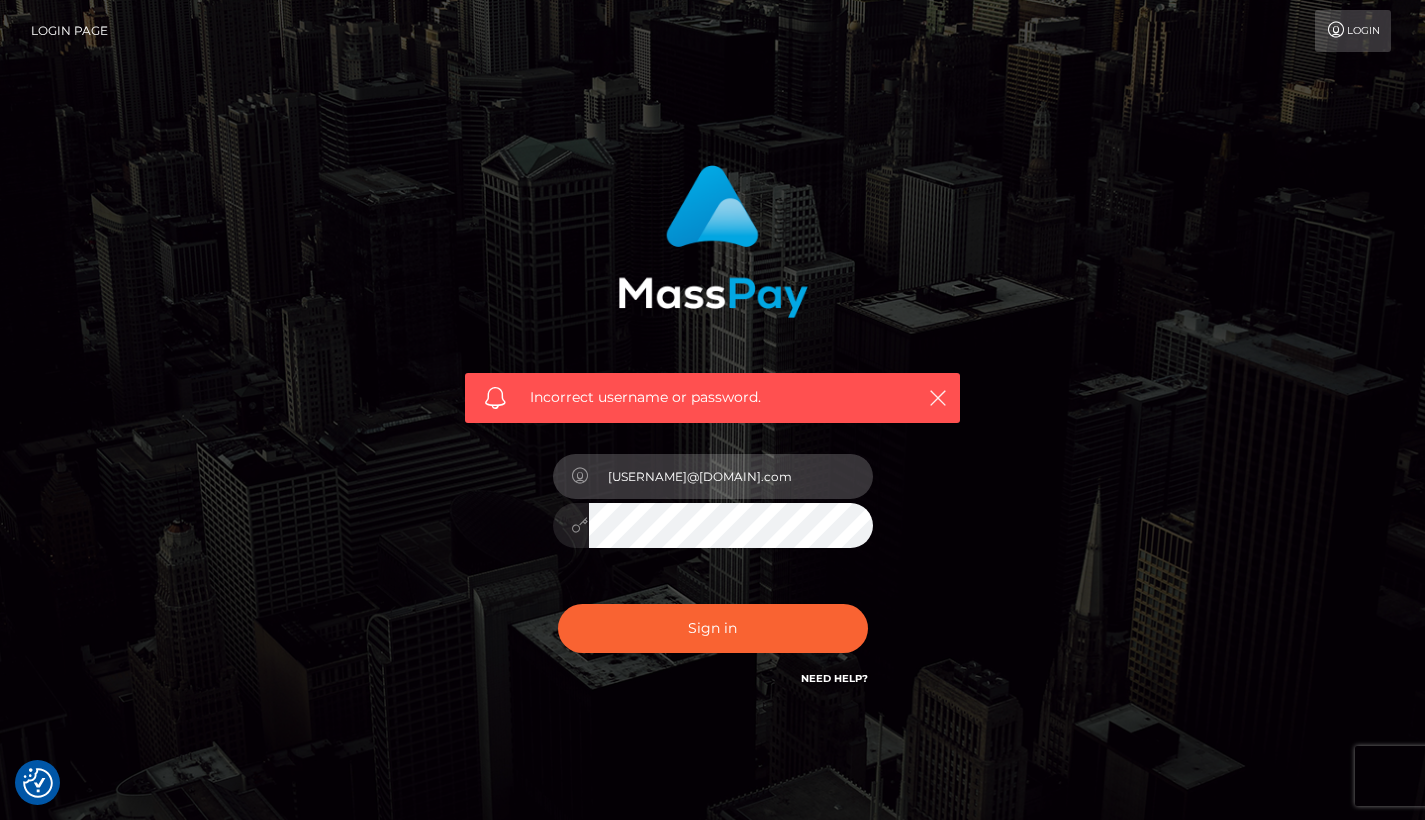 type on "[USERNAME]@[DOMAIN].com" 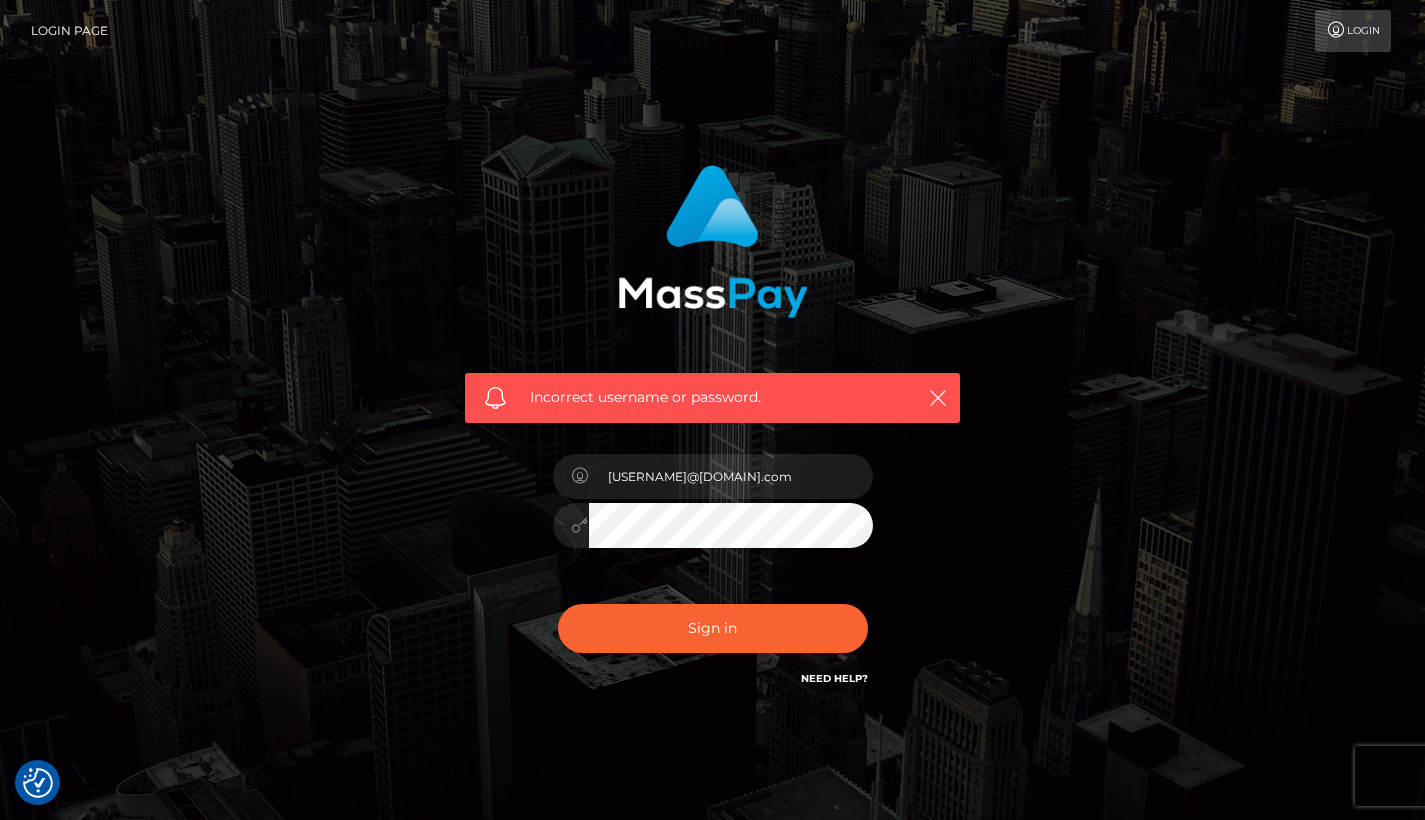 click at bounding box center [580, 525] 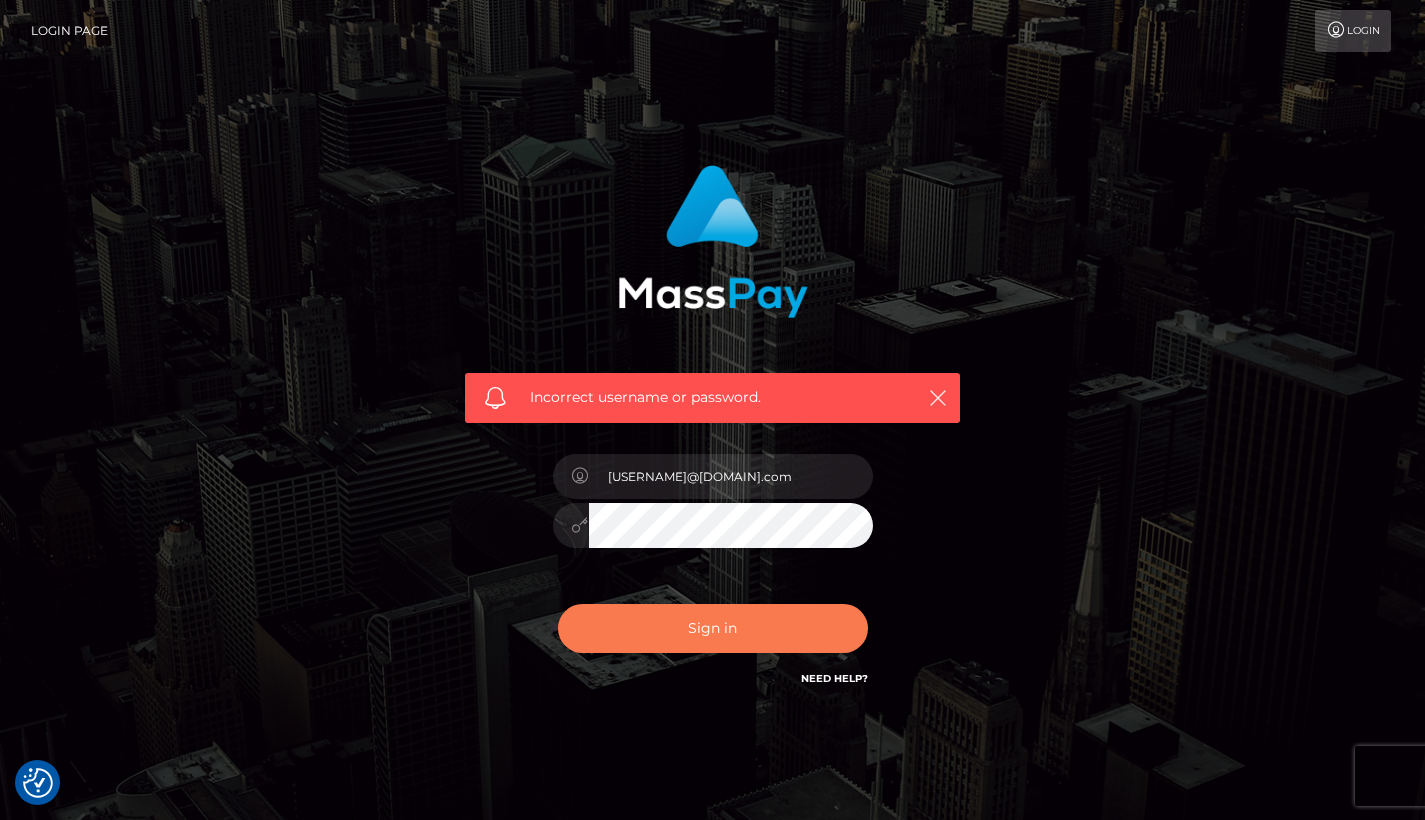 click on "Sign in" at bounding box center [713, 628] 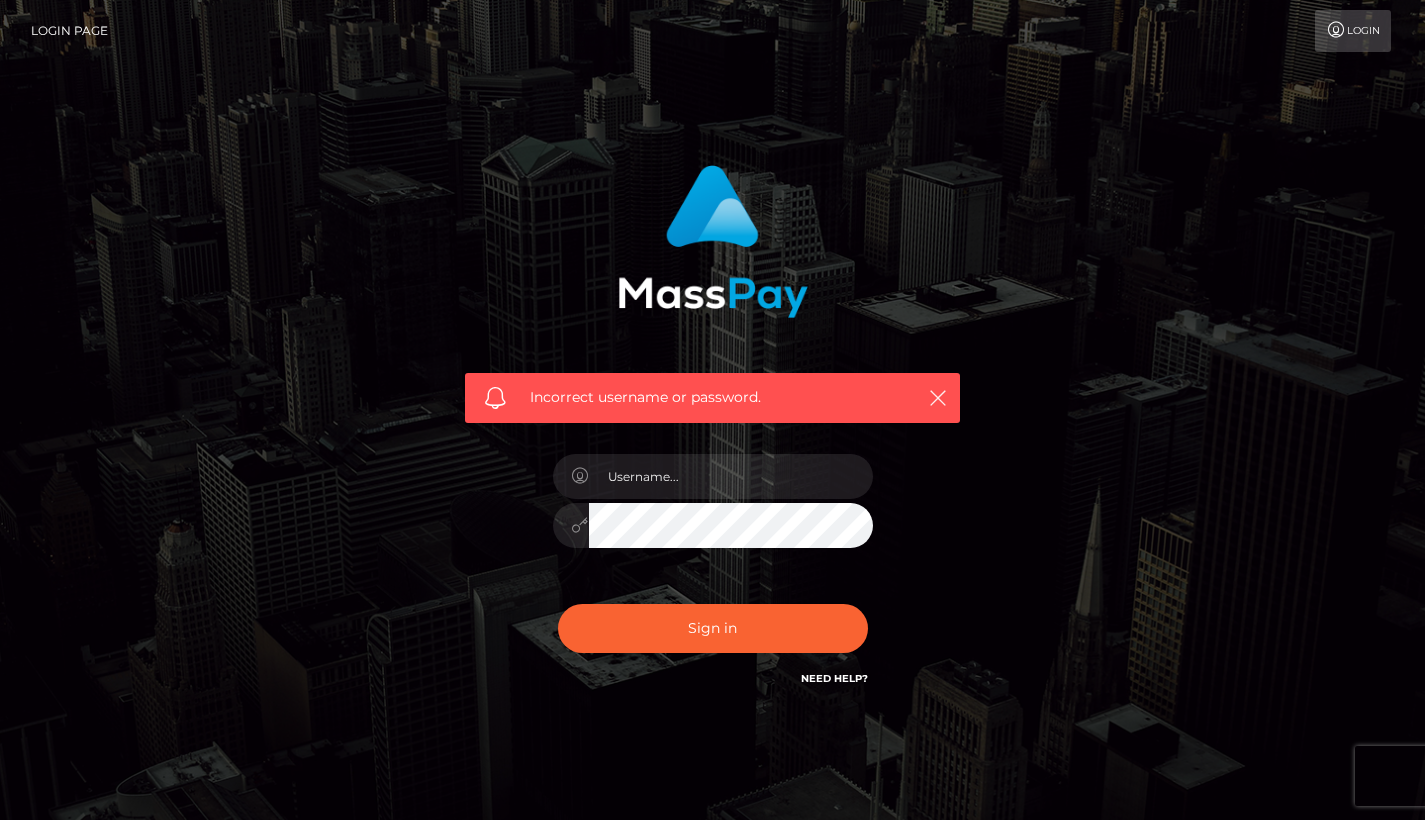 scroll, scrollTop: 0, scrollLeft: 0, axis: both 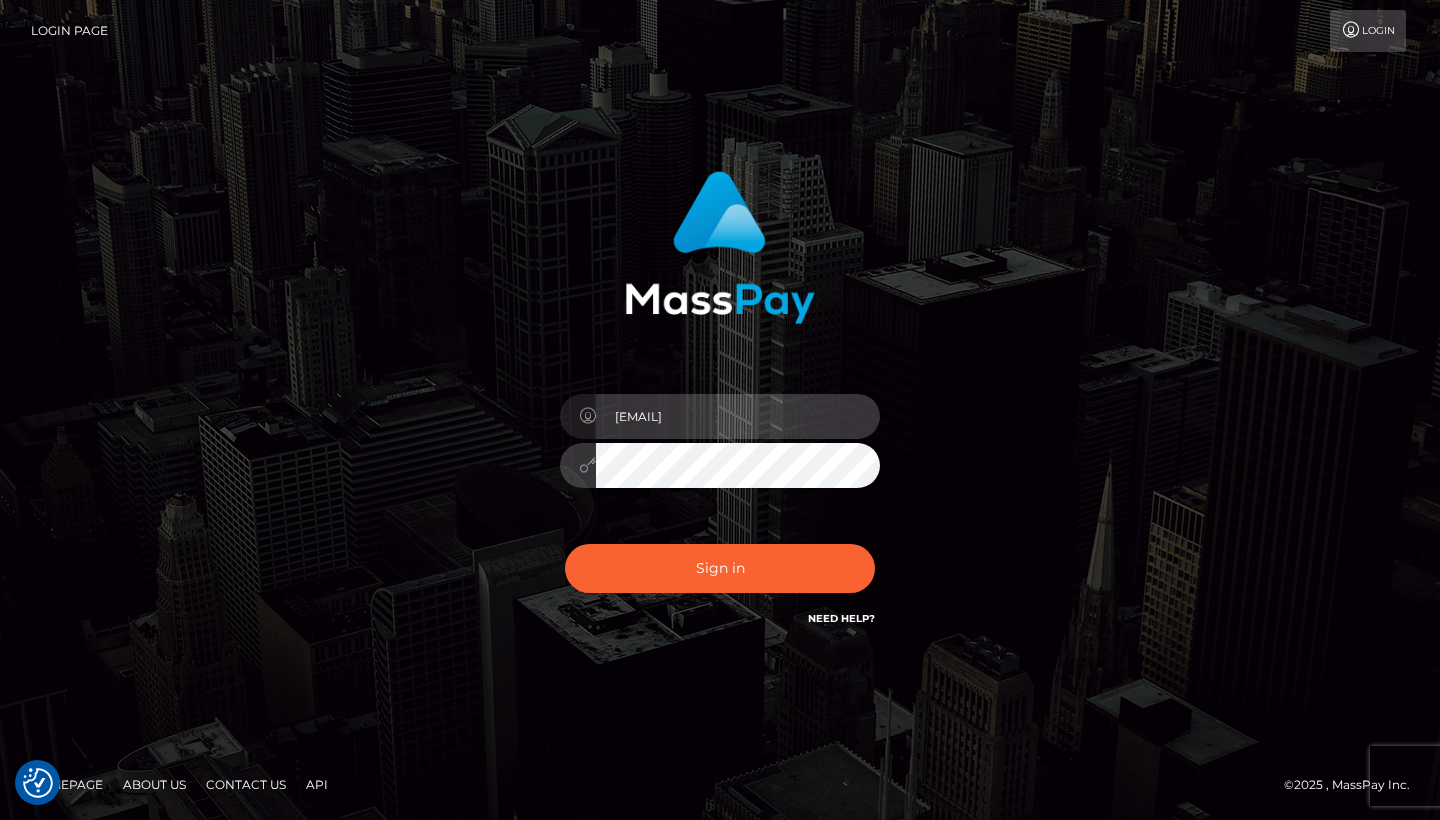 click on "[EMAIL]" at bounding box center (738, 416) 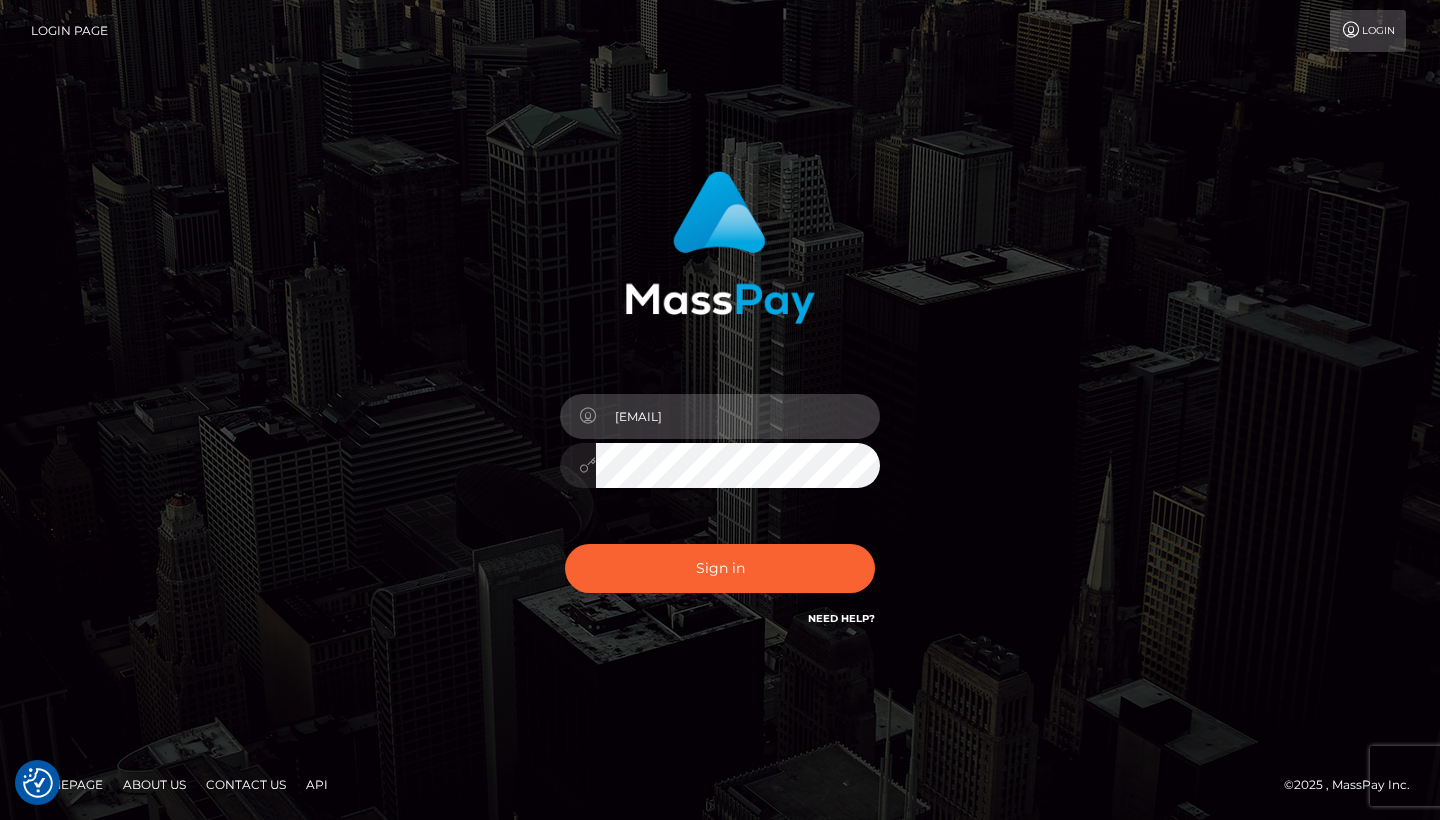 type on "[EMAIL]" 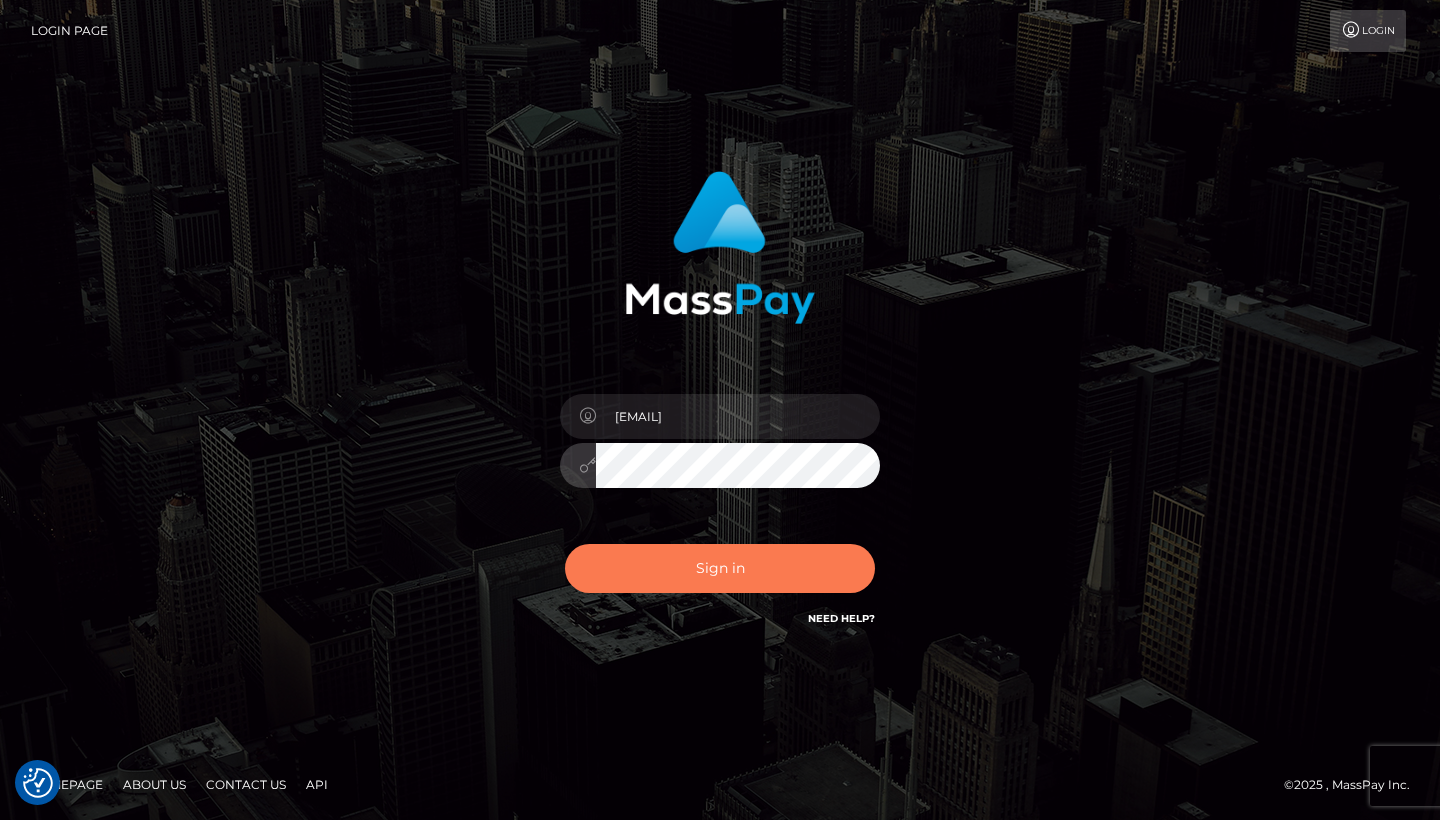 click on "Sign in" at bounding box center [720, 568] 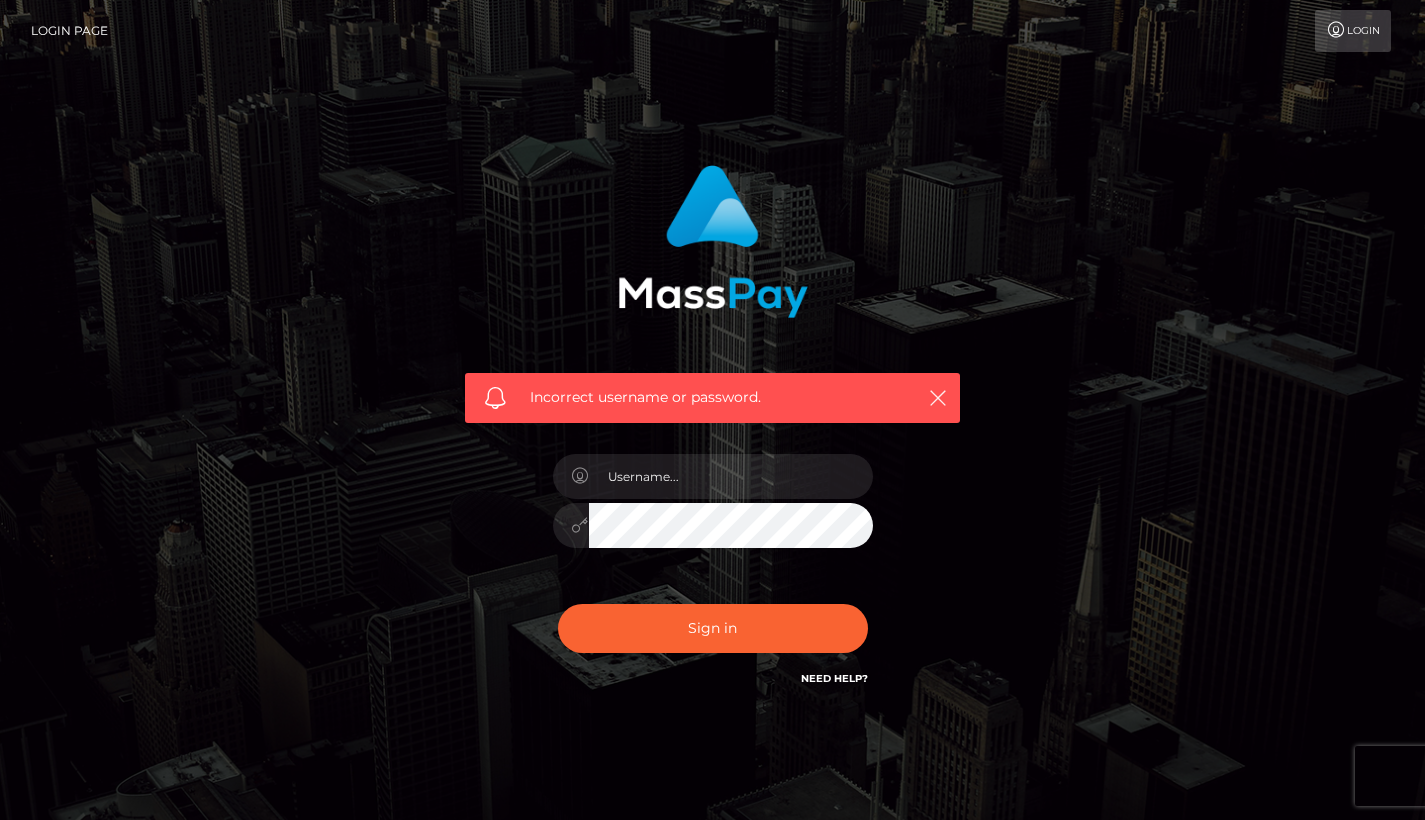 scroll, scrollTop: 0, scrollLeft: 0, axis: both 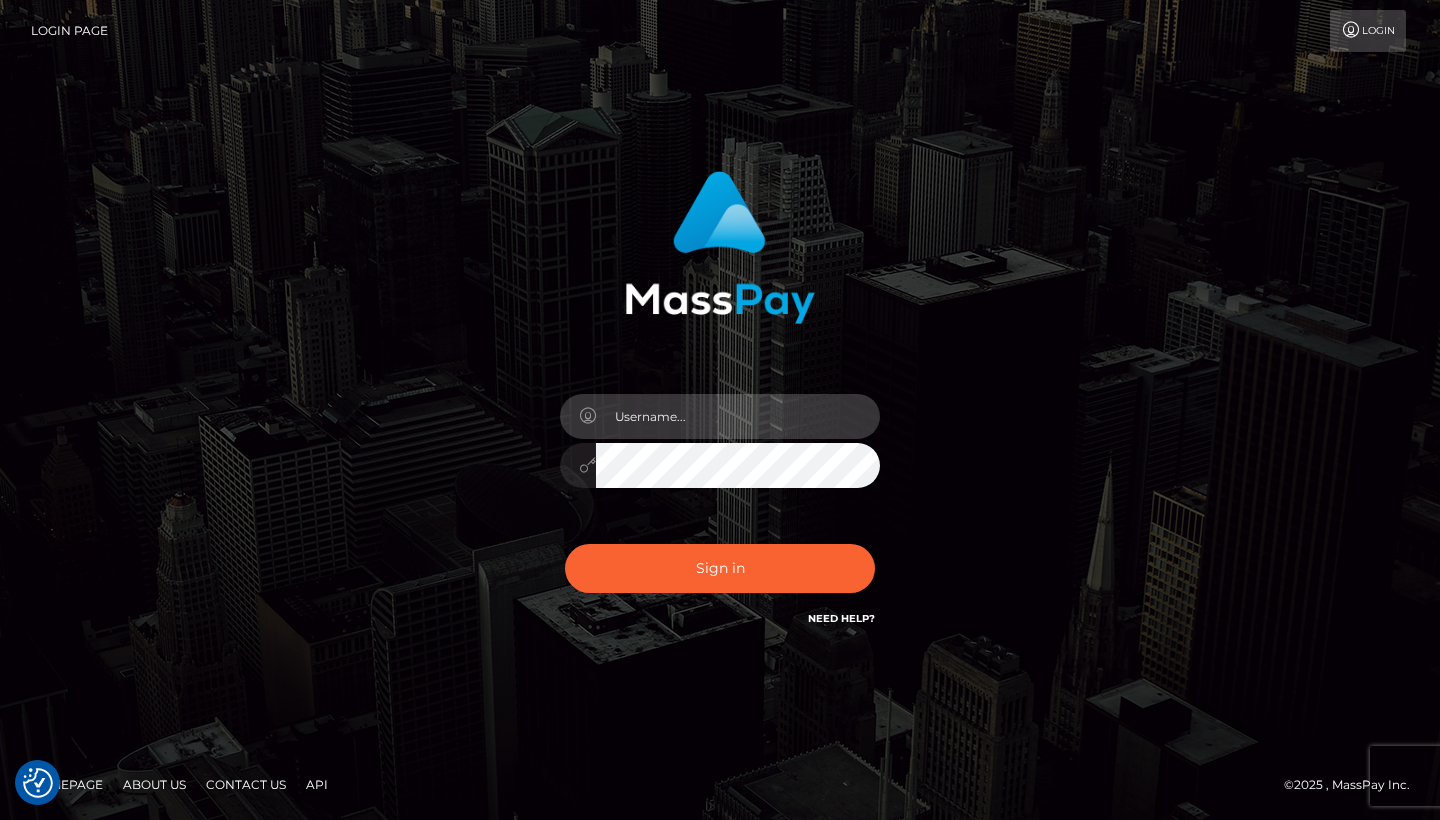 type on "[EMAIL]" 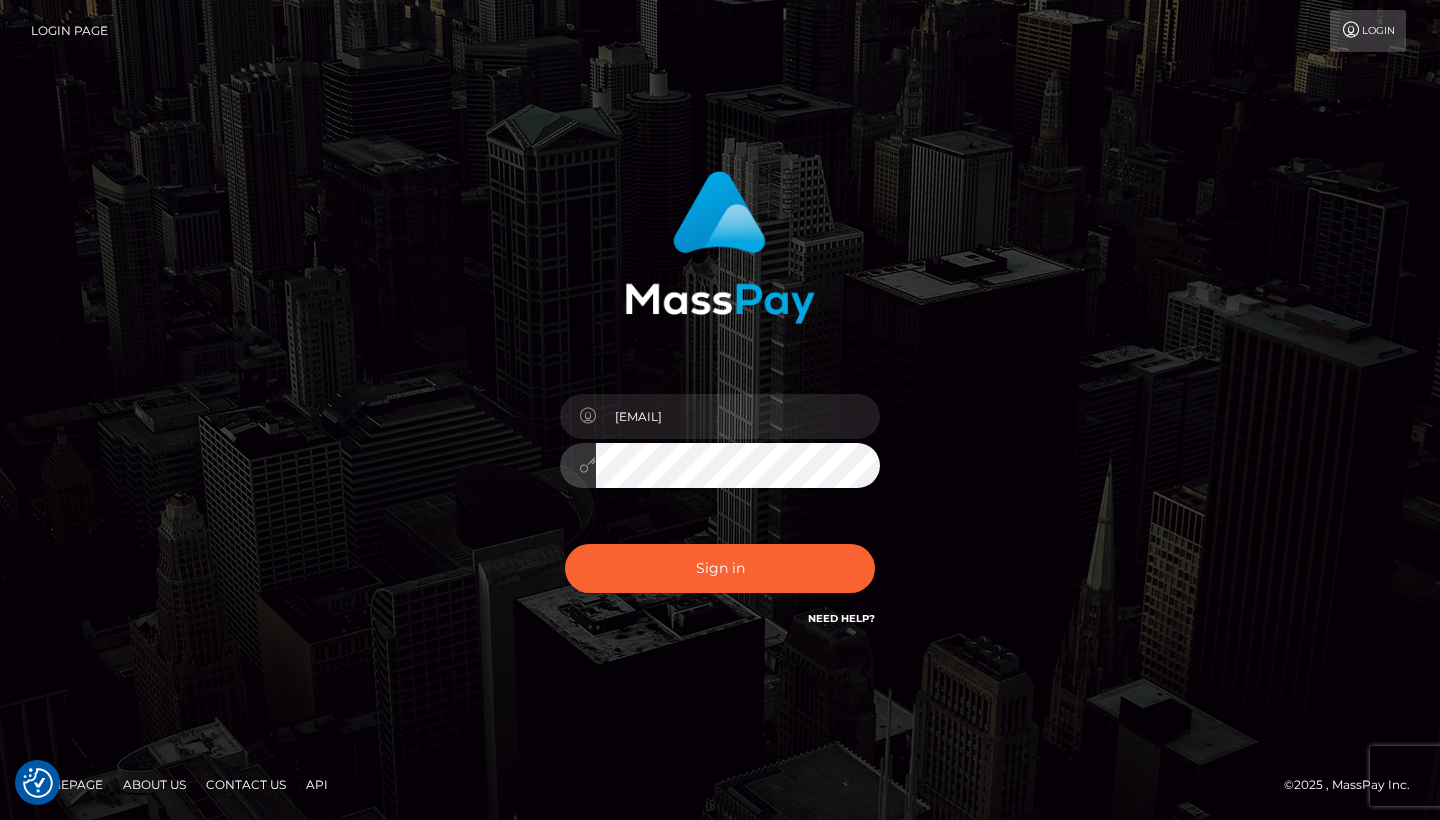 click on "Sign in
Need
Help?" at bounding box center (720, 576) 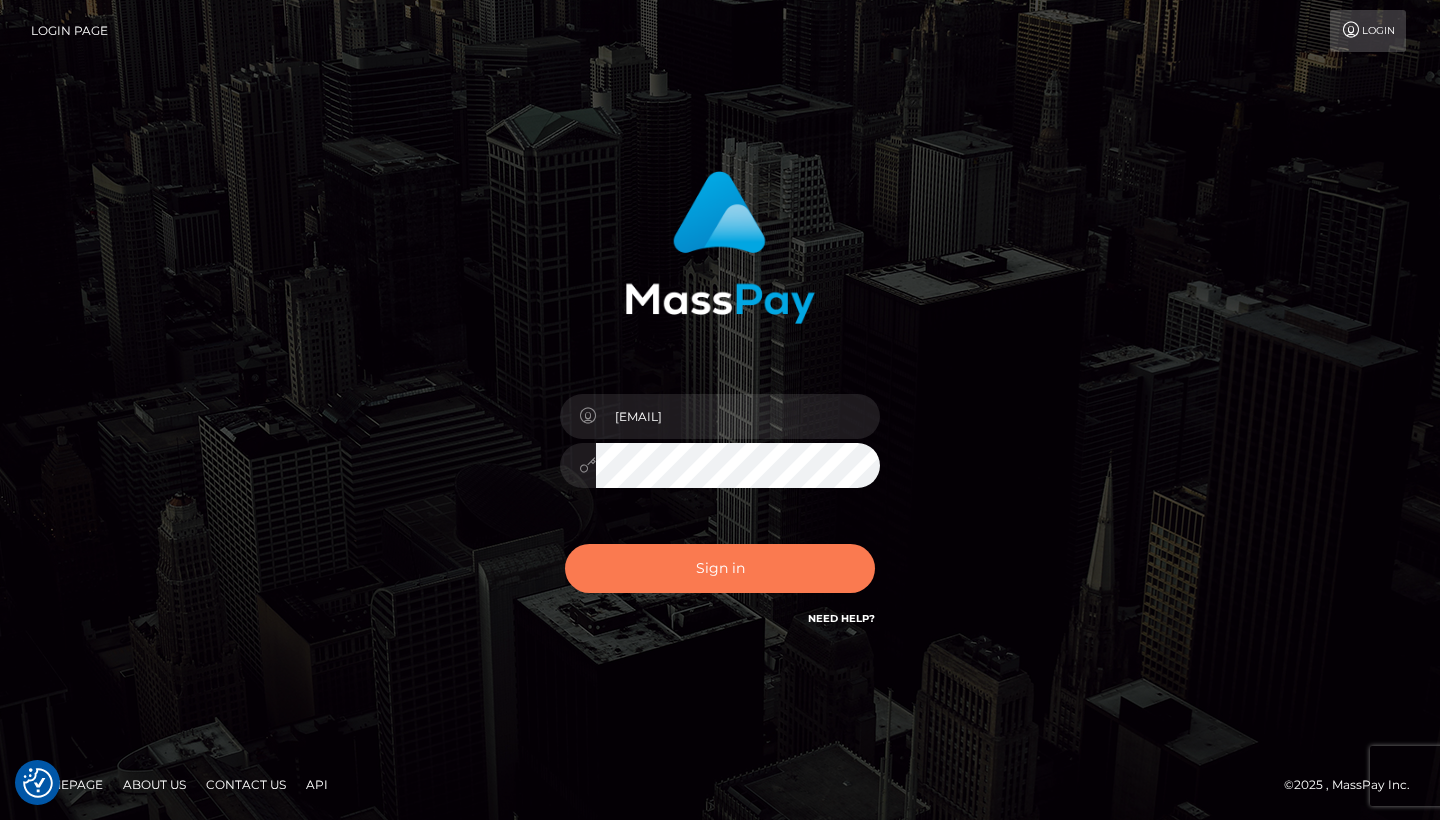 click on "Sign in" at bounding box center [720, 568] 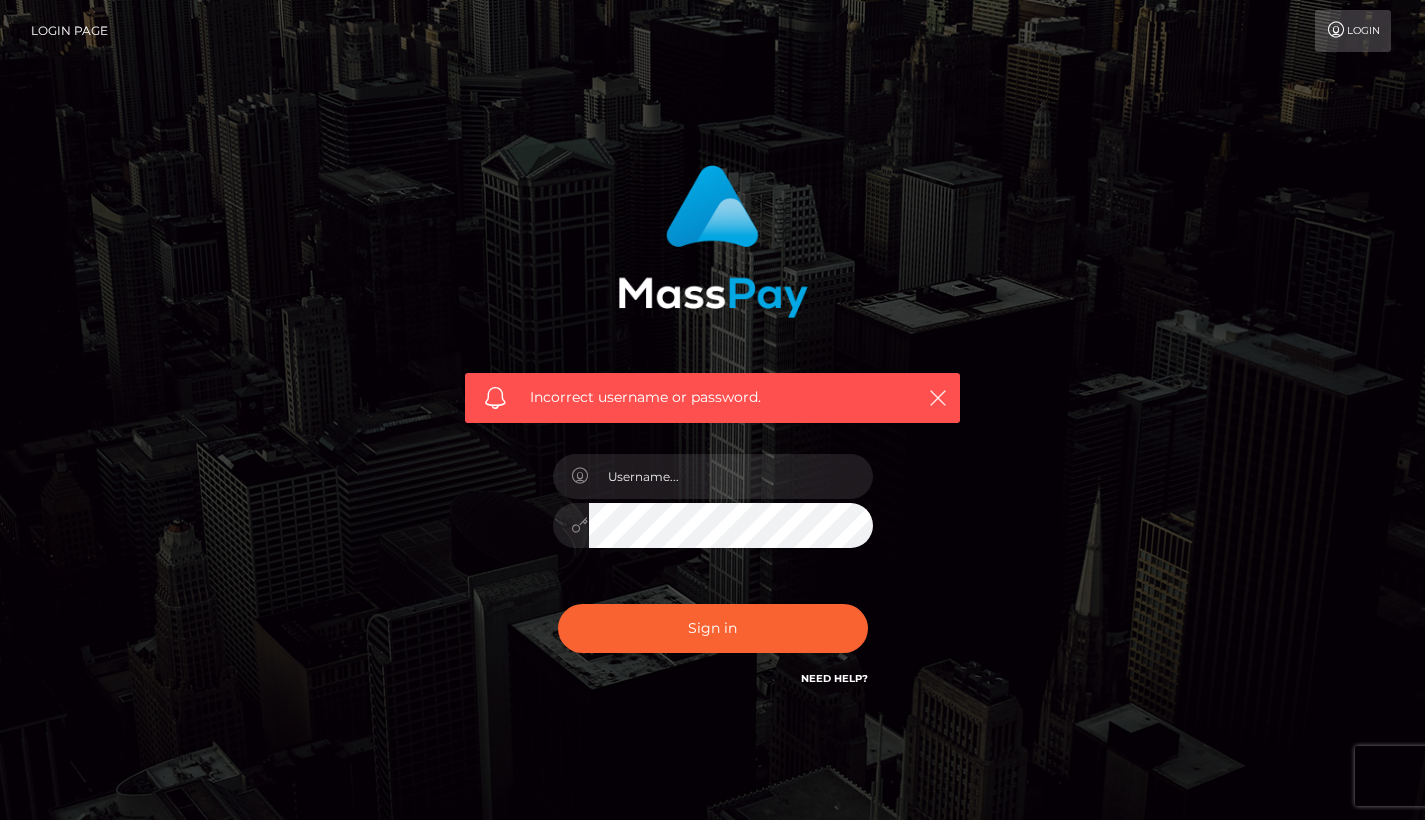 scroll, scrollTop: 0, scrollLeft: 0, axis: both 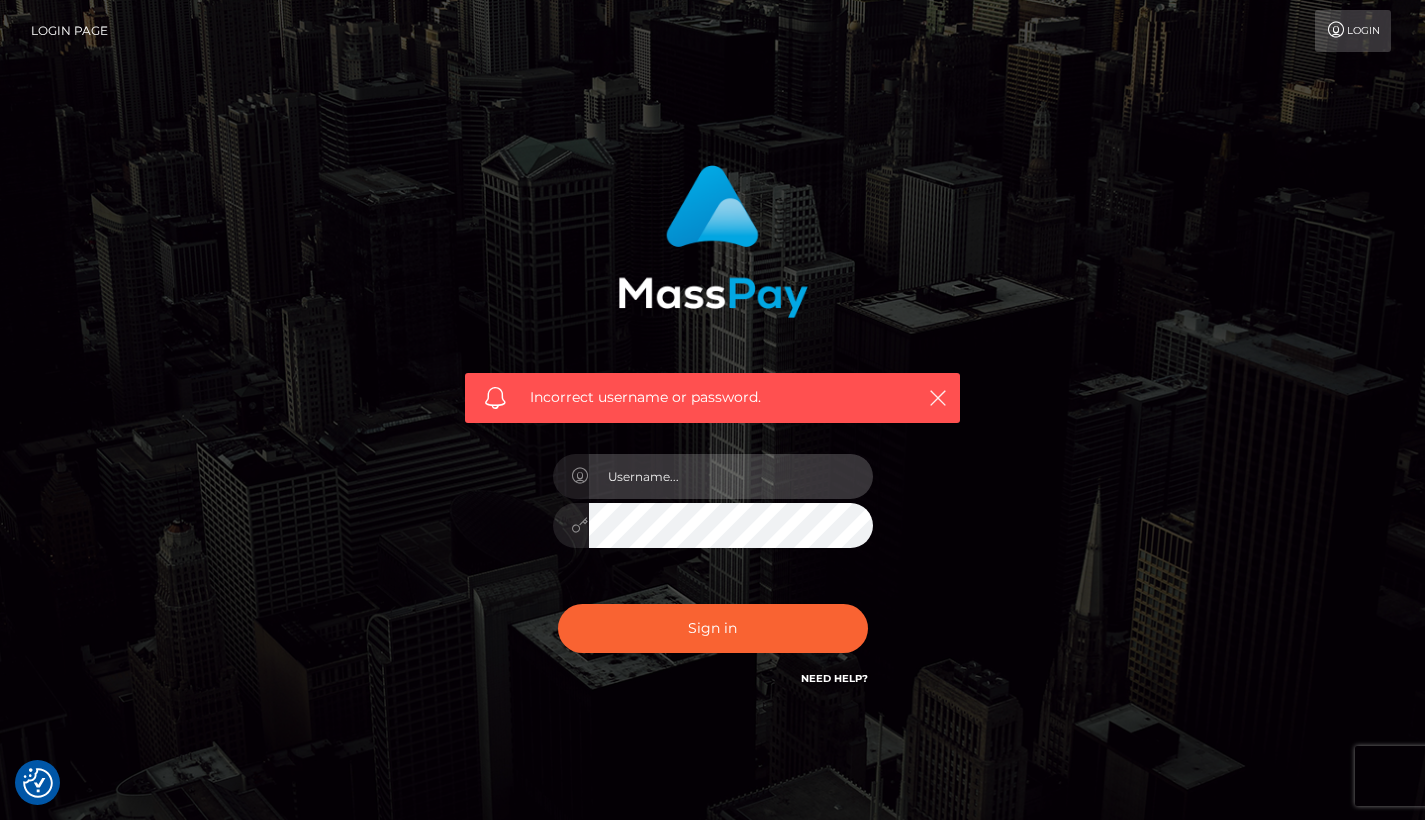 type on "madison14b@yahoo.com" 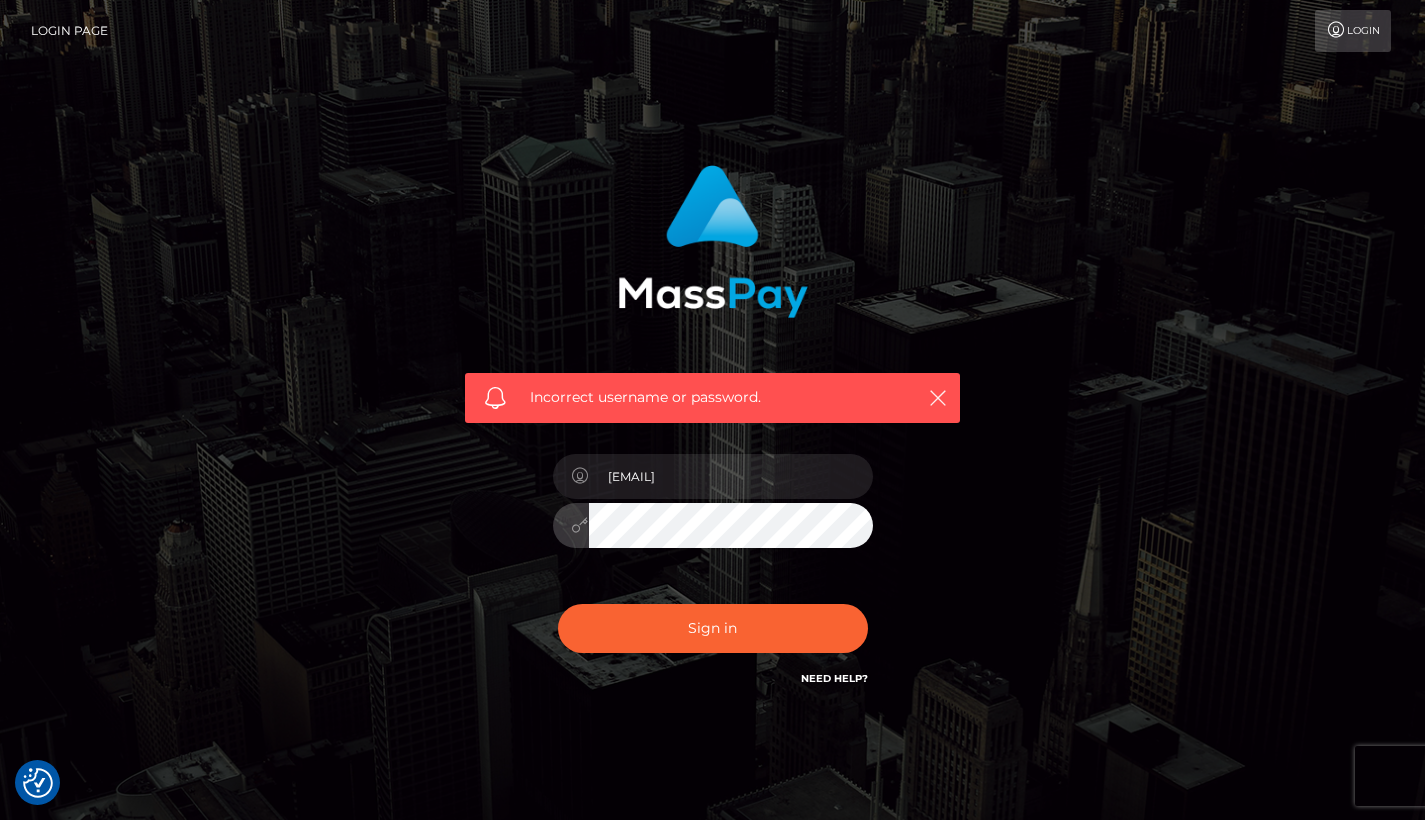 click on "Sign in" at bounding box center [713, 628] 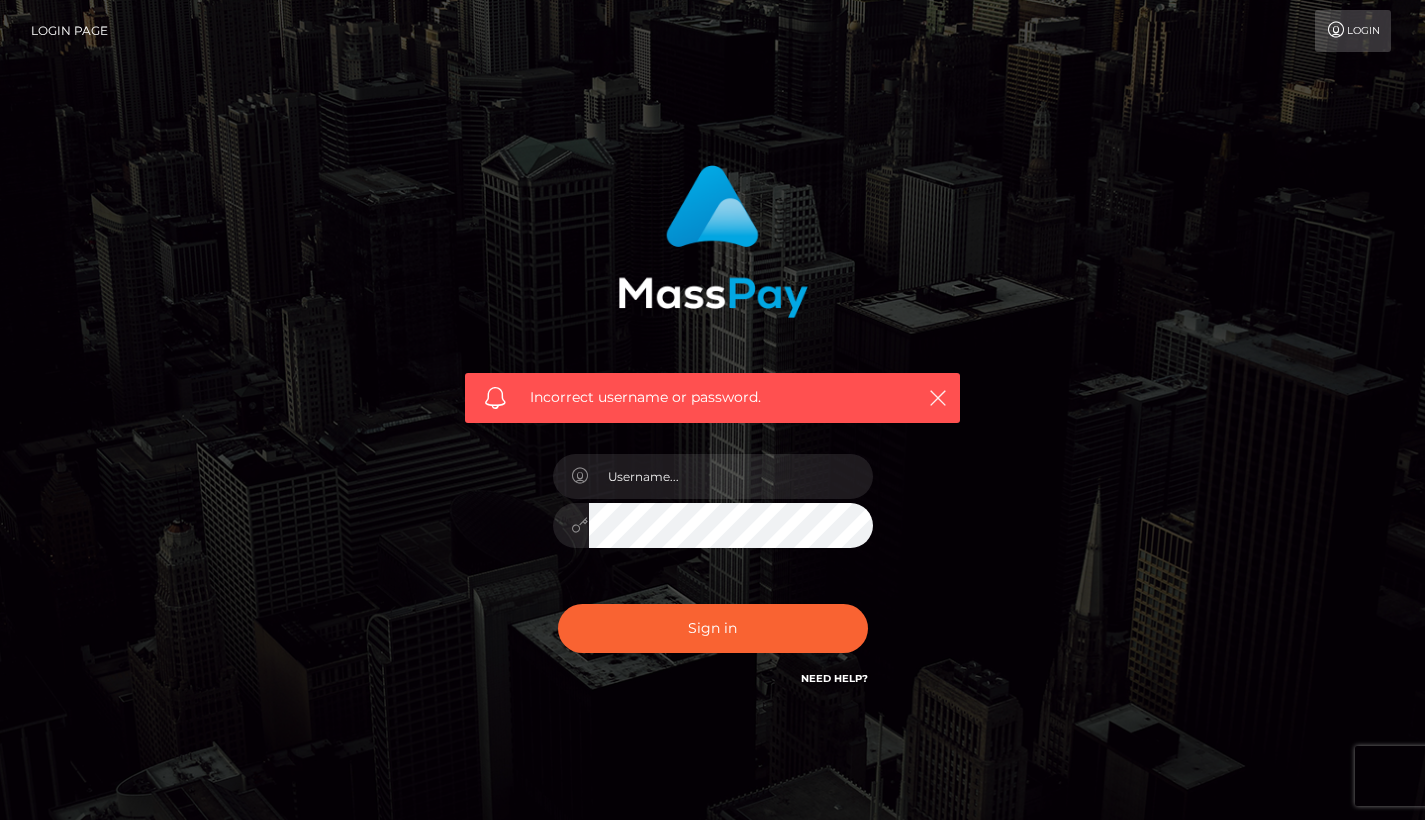 scroll, scrollTop: 0, scrollLeft: 0, axis: both 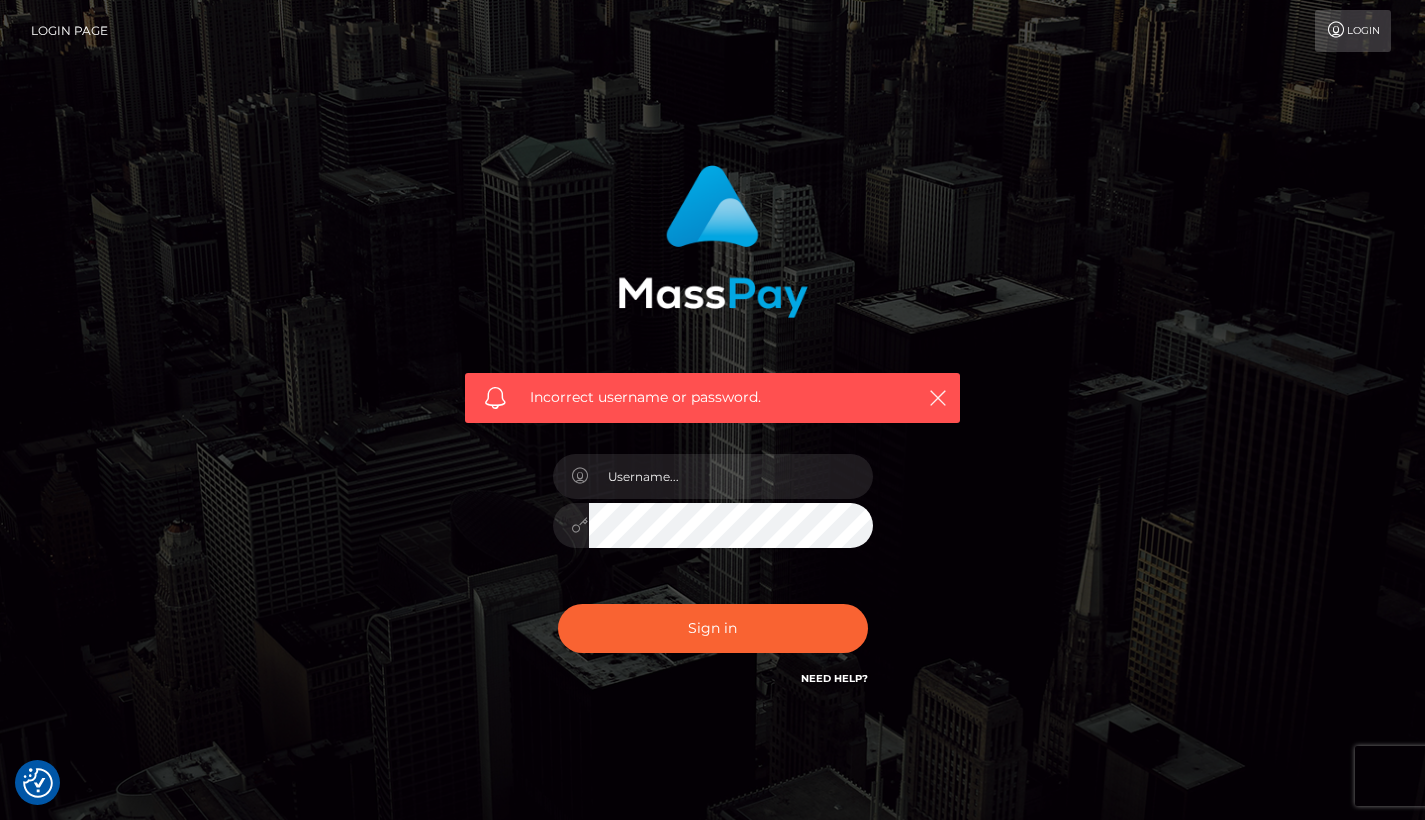 click on "Need
Help?" at bounding box center (834, 678) 